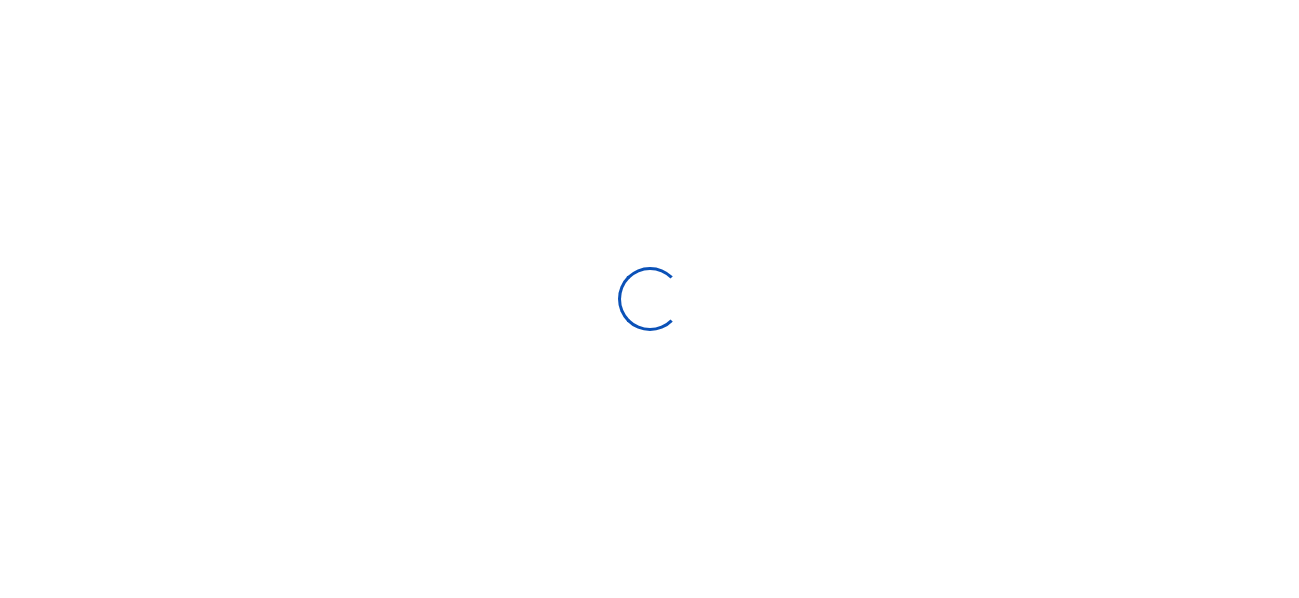 select 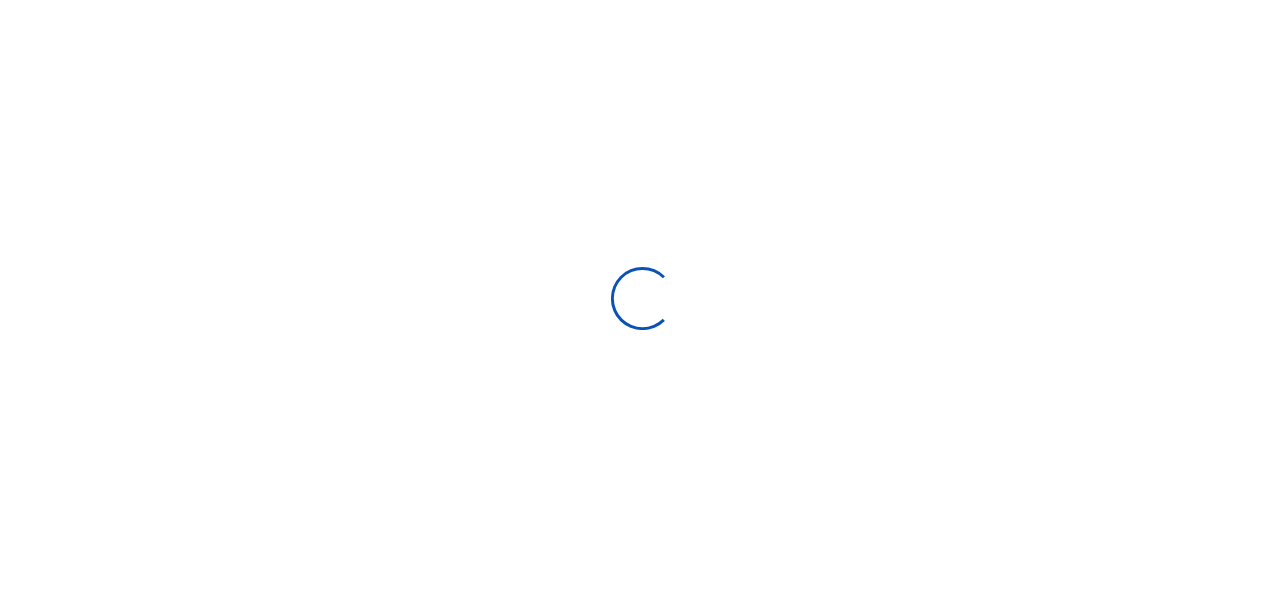 scroll, scrollTop: 0, scrollLeft: 0, axis: both 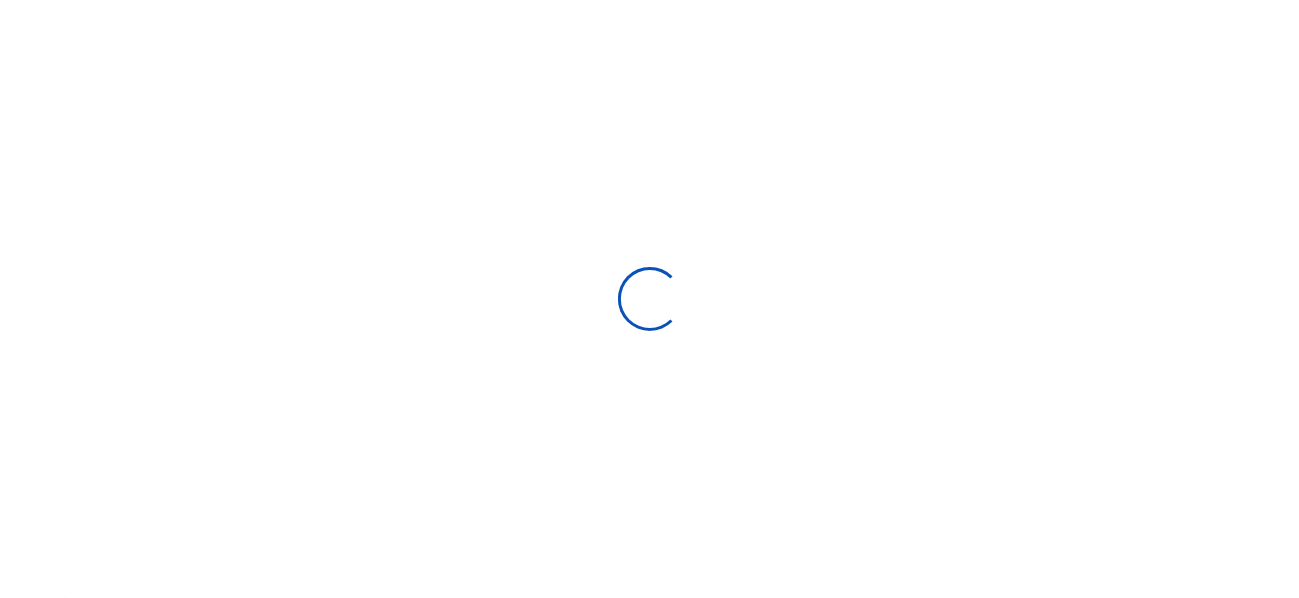 type on "07/10/2025 - 08/08/2025" 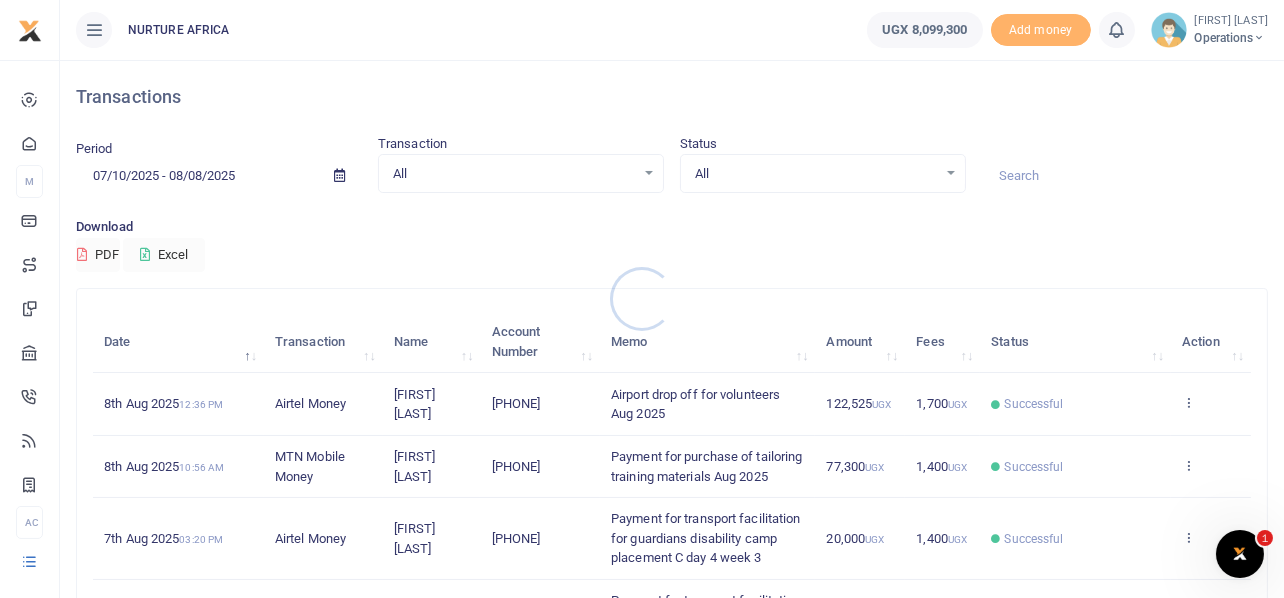 scroll, scrollTop: 0, scrollLeft: 0, axis: both 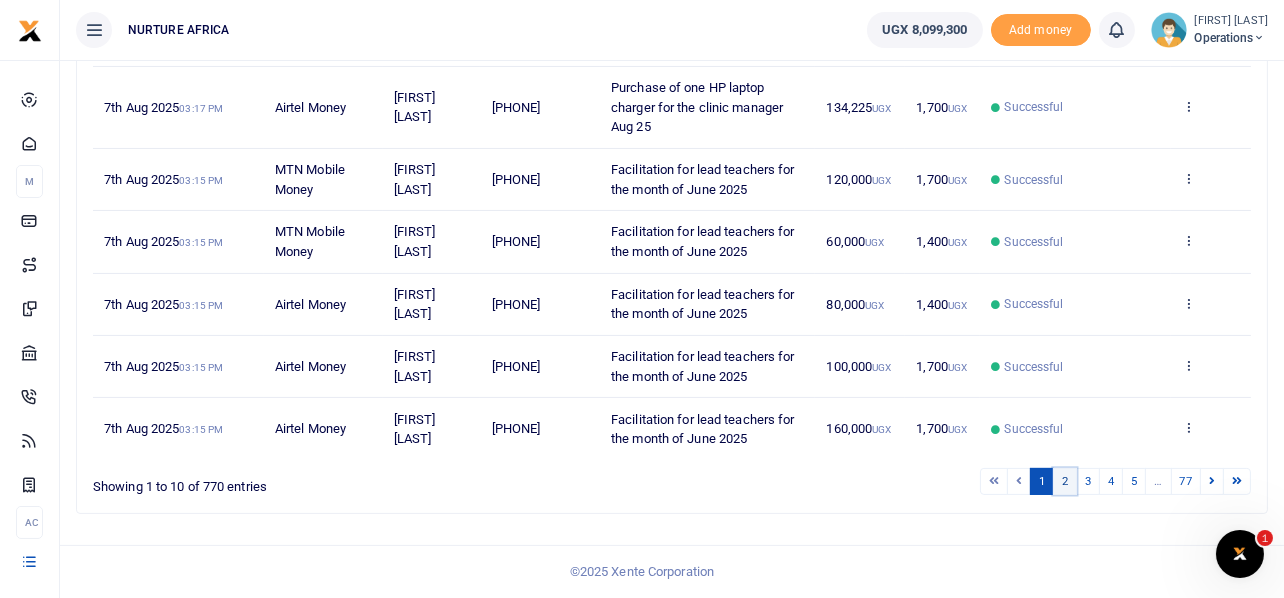 click on "2" at bounding box center (1065, 481) 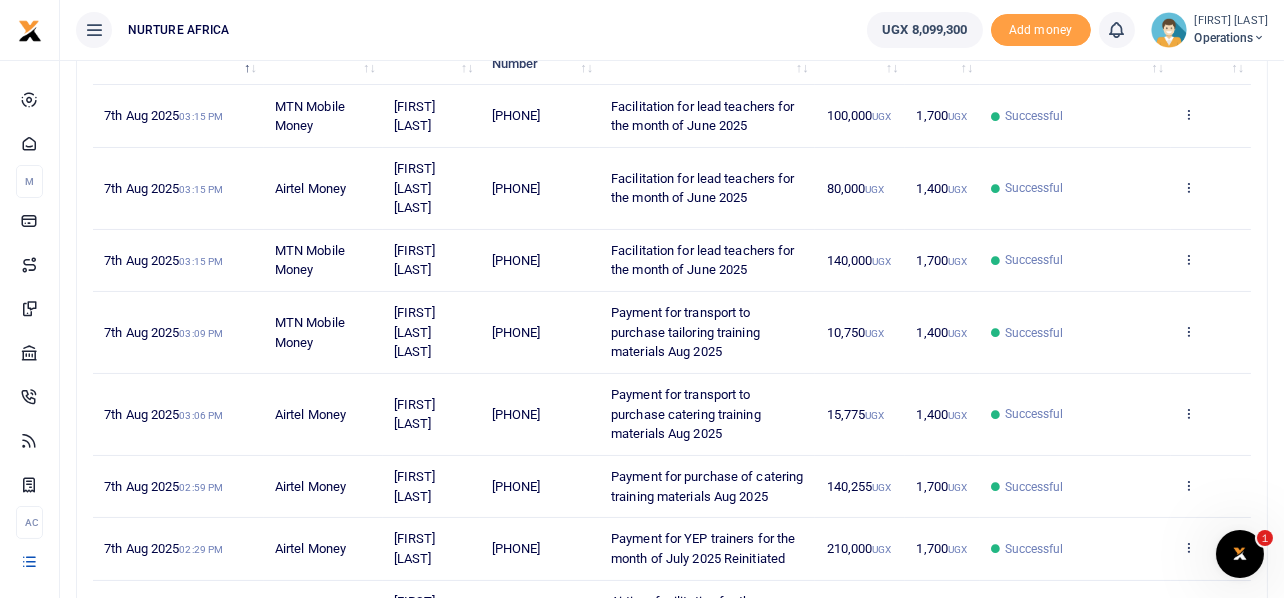 scroll, scrollTop: 0, scrollLeft: 0, axis: both 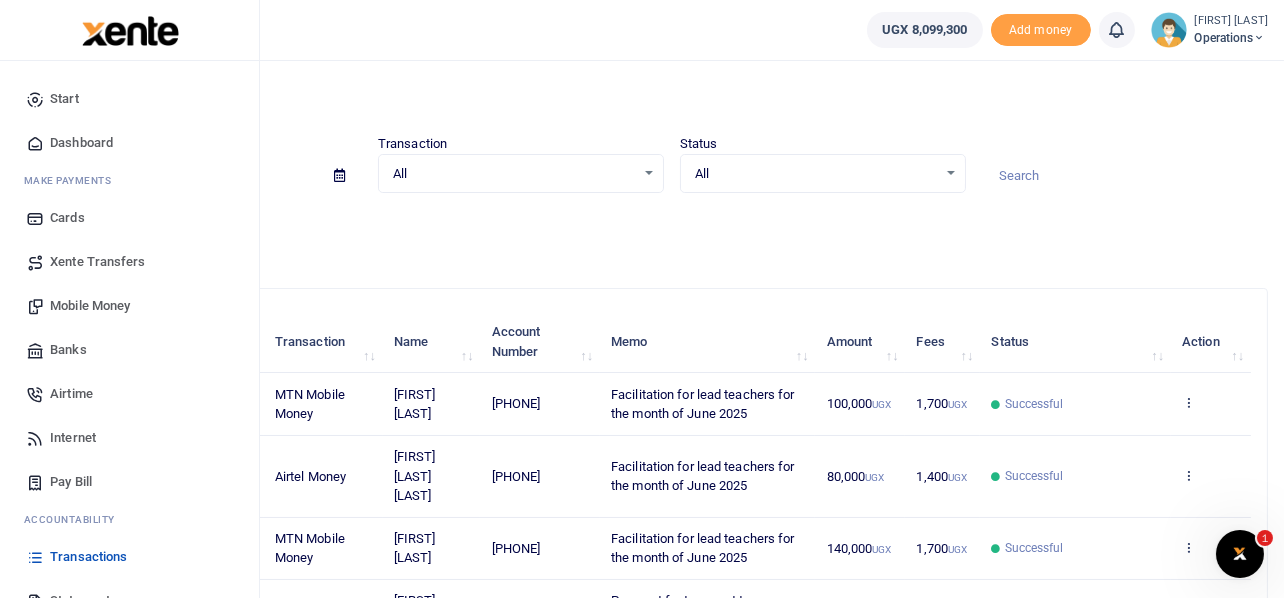 click on "Mobile Money" at bounding box center [90, 306] 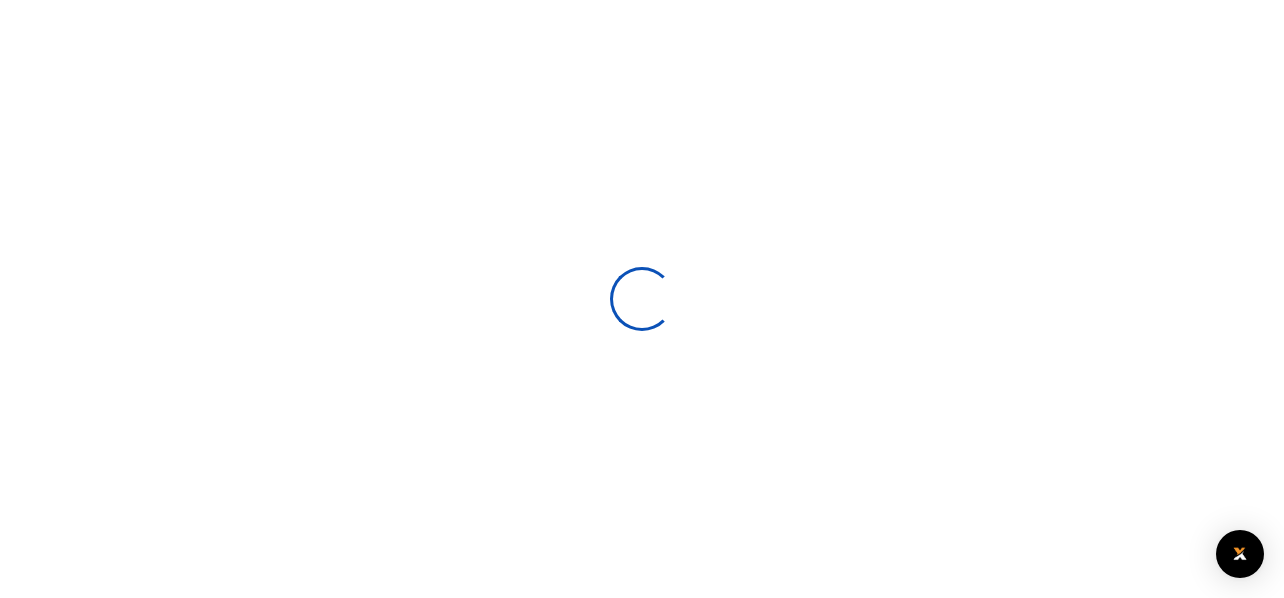 scroll, scrollTop: 0, scrollLeft: 0, axis: both 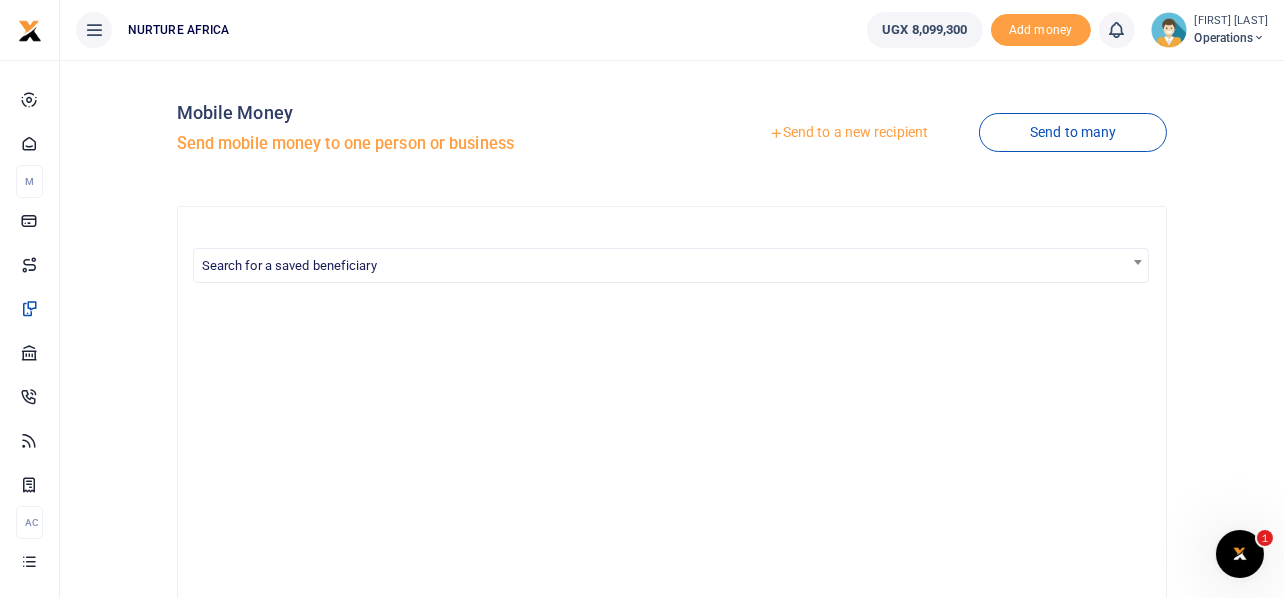 click on "Send to a new recipient" at bounding box center [848, 133] 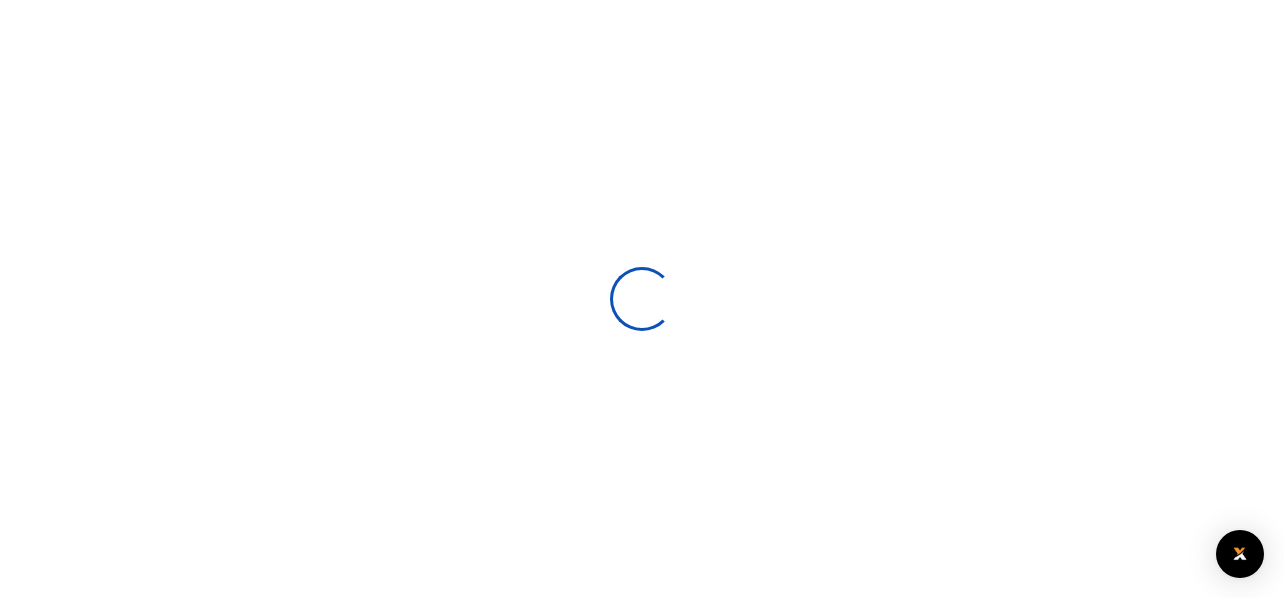 scroll, scrollTop: 0, scrollLeft: 0, axis: both 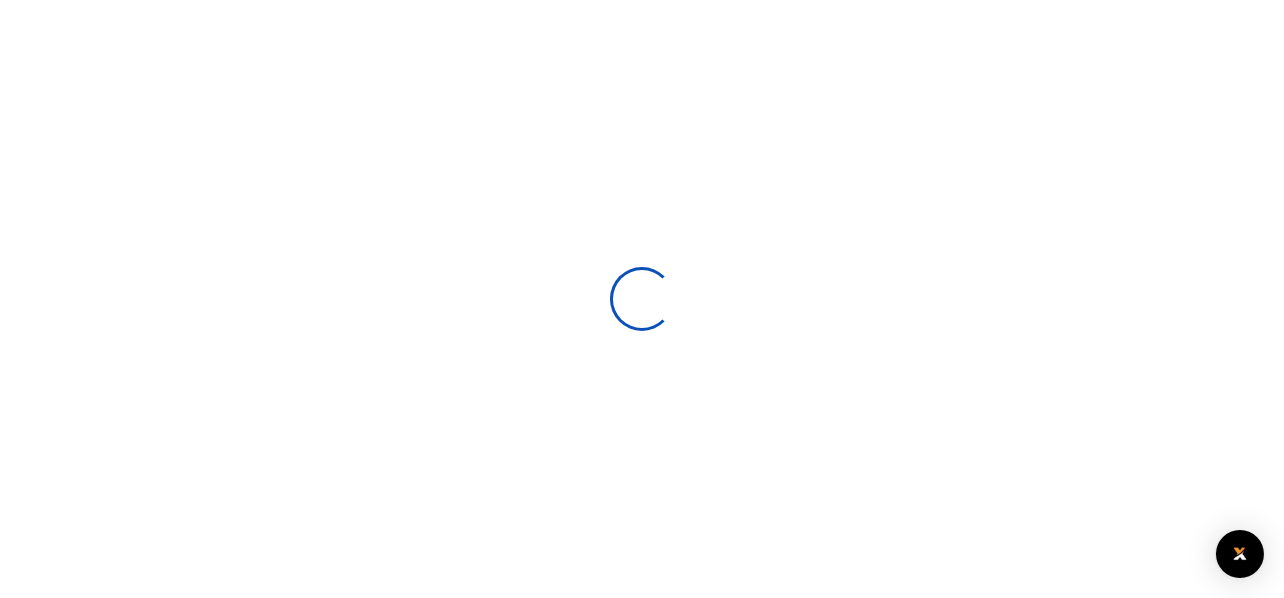 select 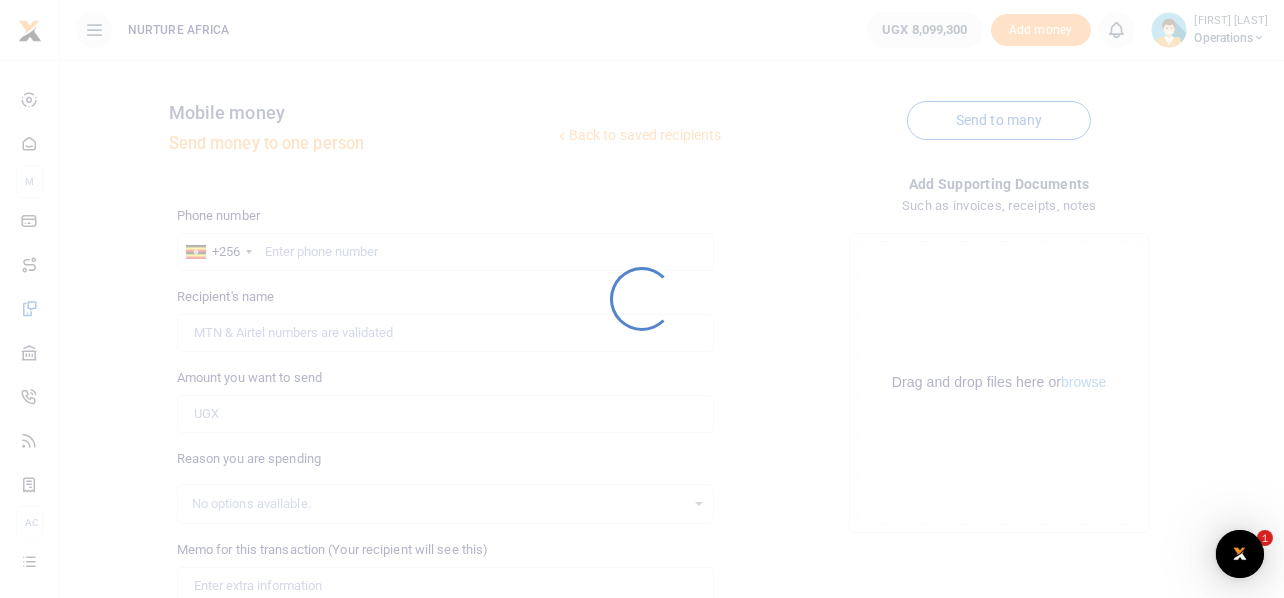 scroll, scrollTop: 0, scrollLeft: 0, axis: both 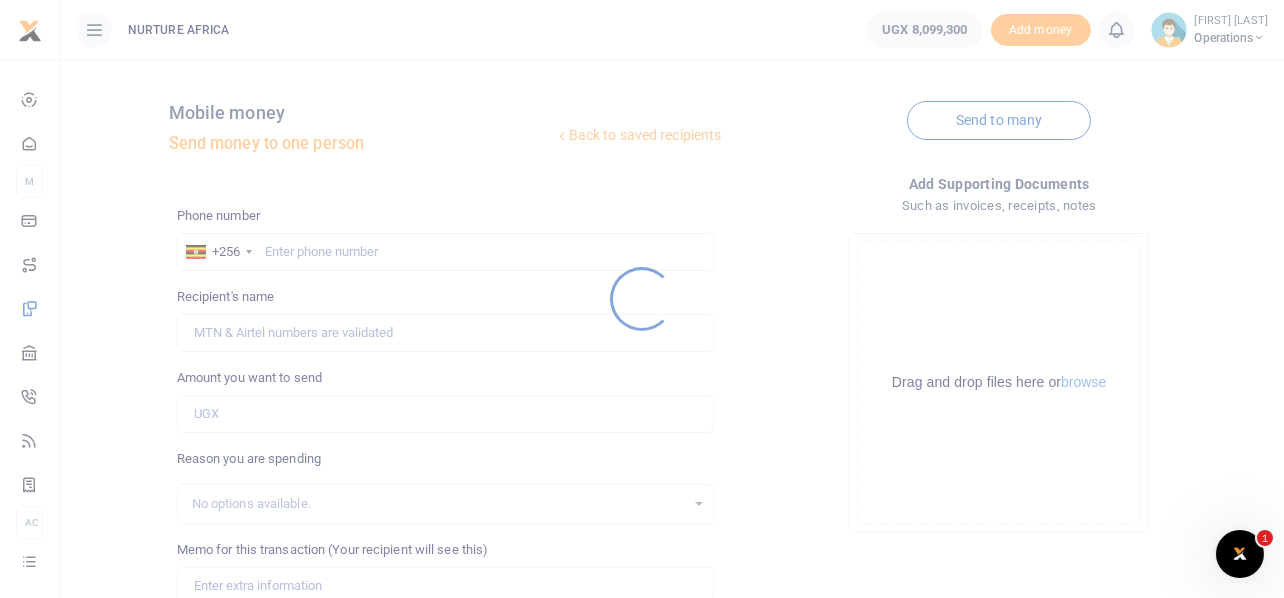 drag, startPoint x: 410, startPoint y: 246, endPoint x: 350, endPoint y: 255, distance: 60.671246 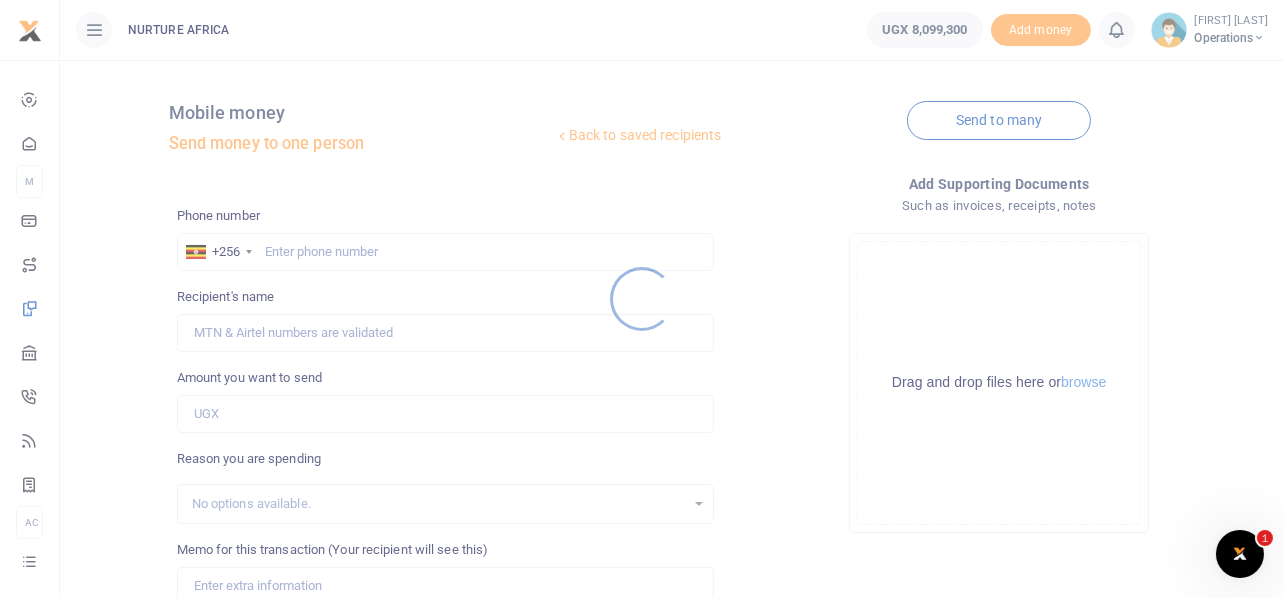 click at bounding box center [642, 299] 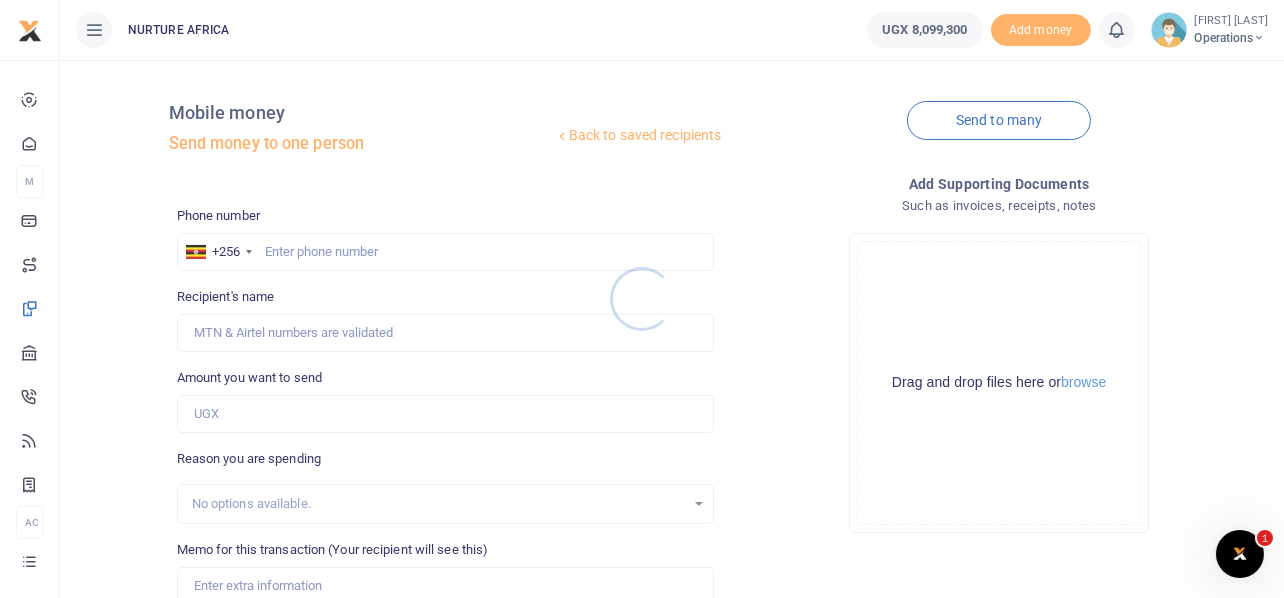 click at bounding box center (642, 299) 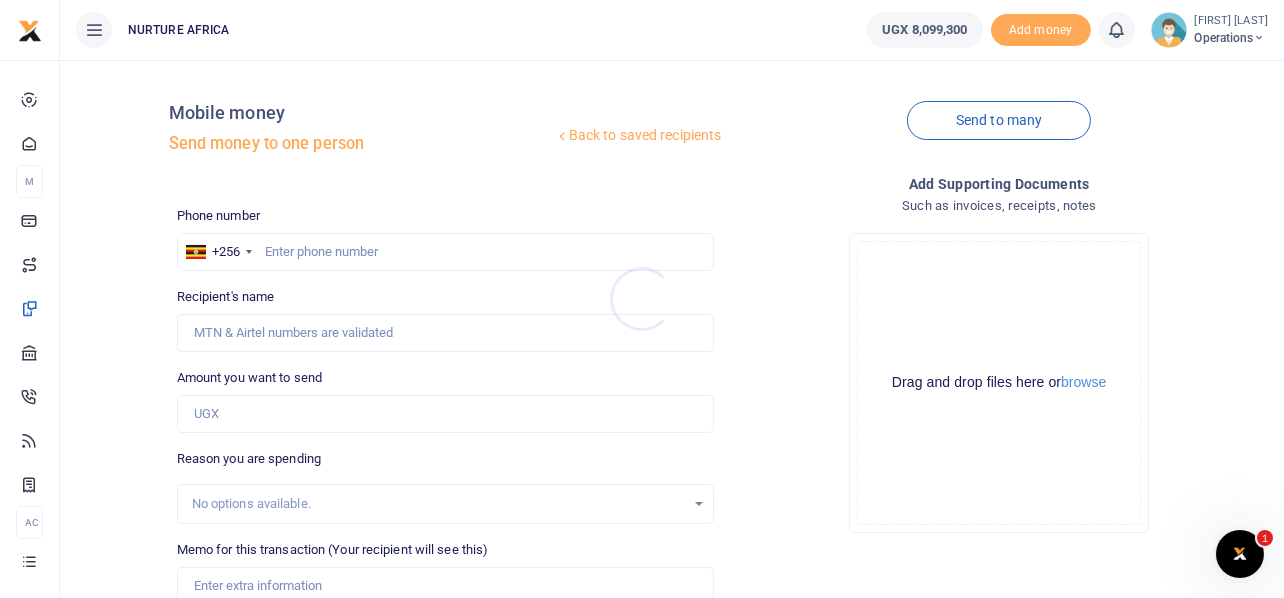 click at bounding box center [642, 299] 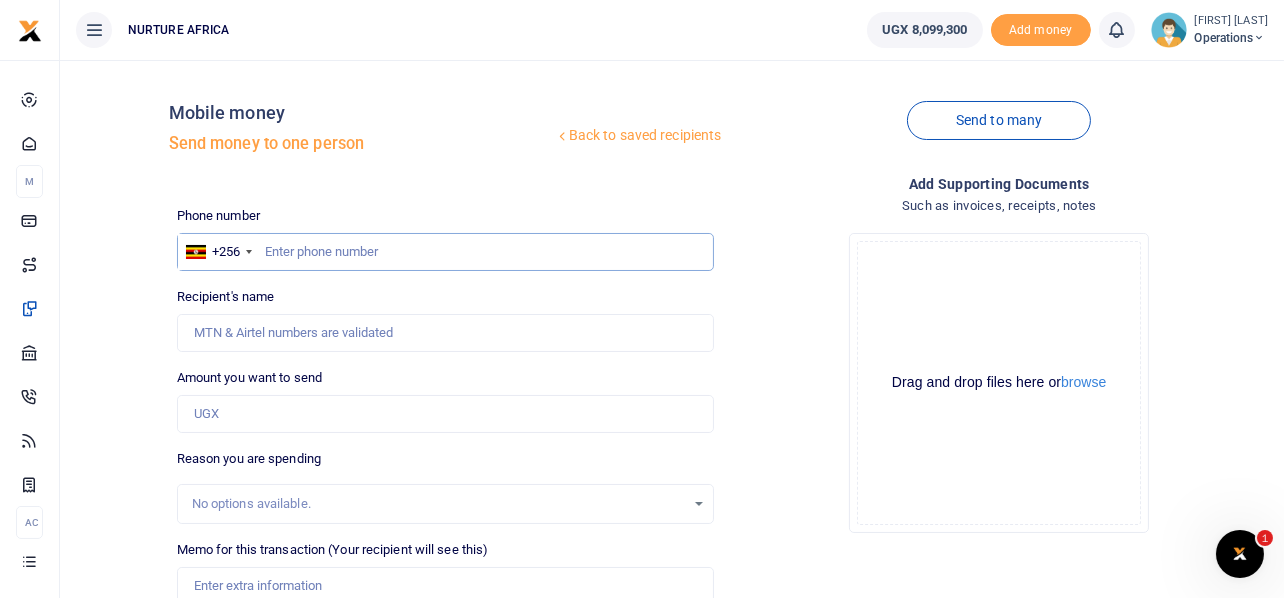 click at bounding box center [446, 252] 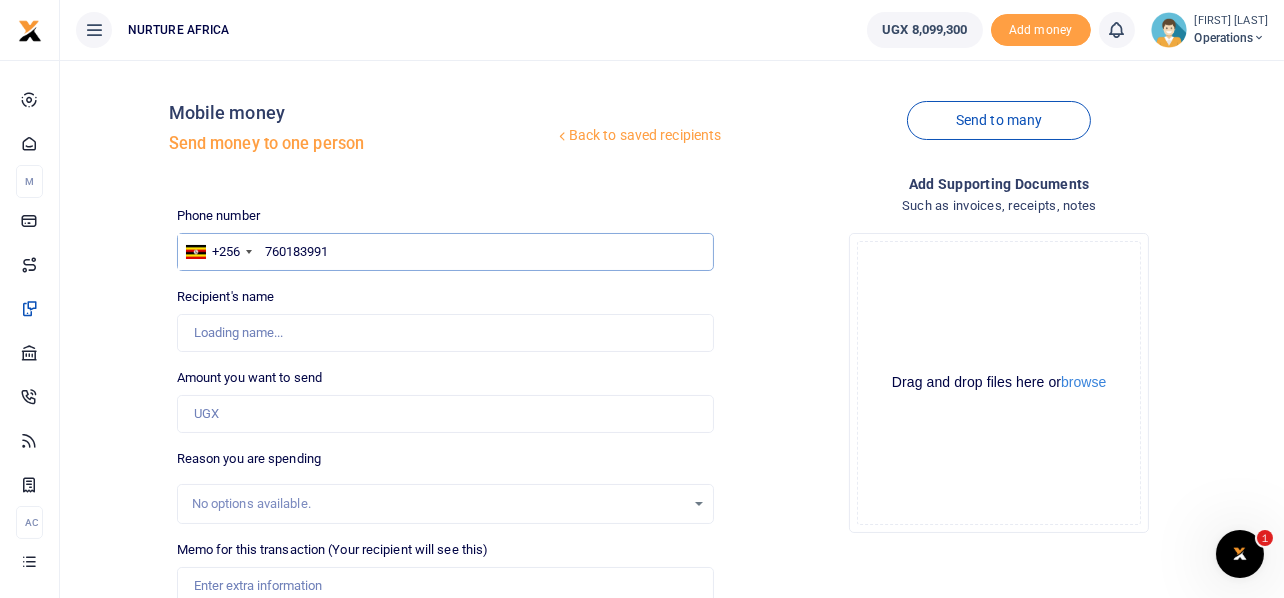 type on "760183991" 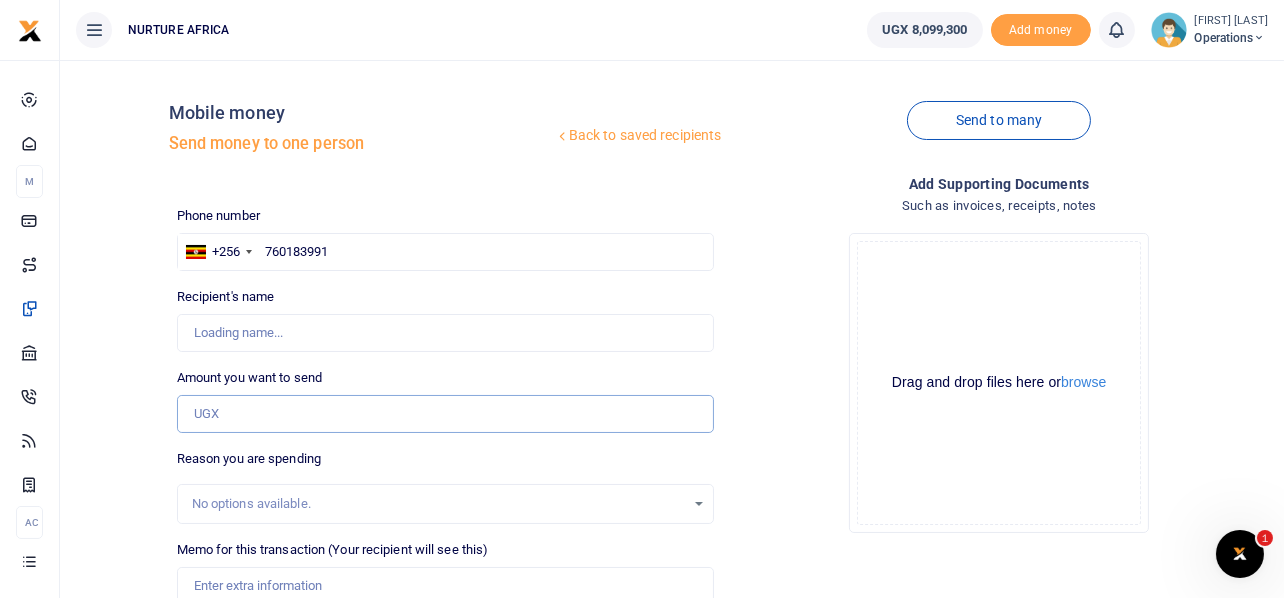 click on "Amount you want to send" at bounding box center (446, 414) 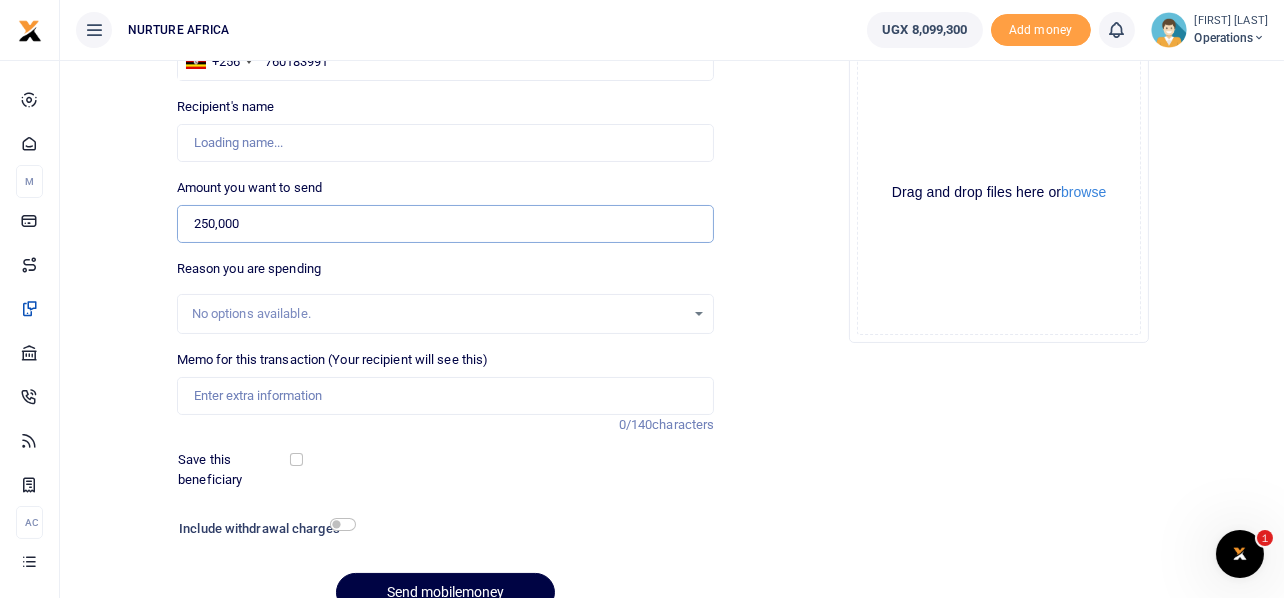 scroll, scrollTop: 205, scrollLeft: 0, axis: vertical 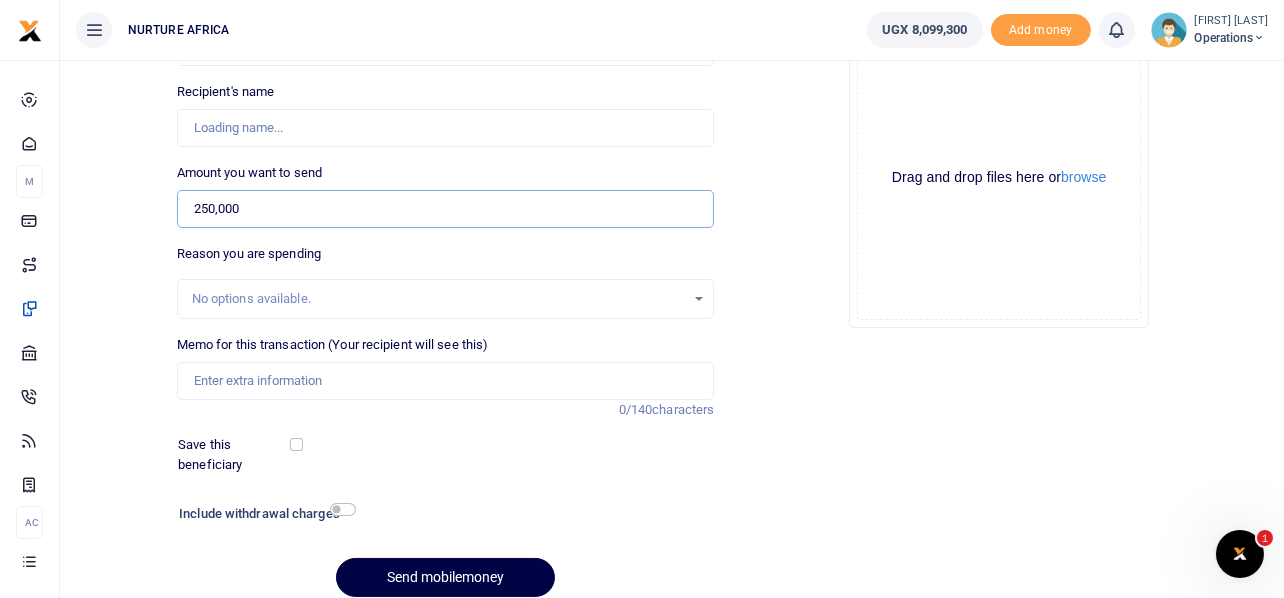type on "250,000" 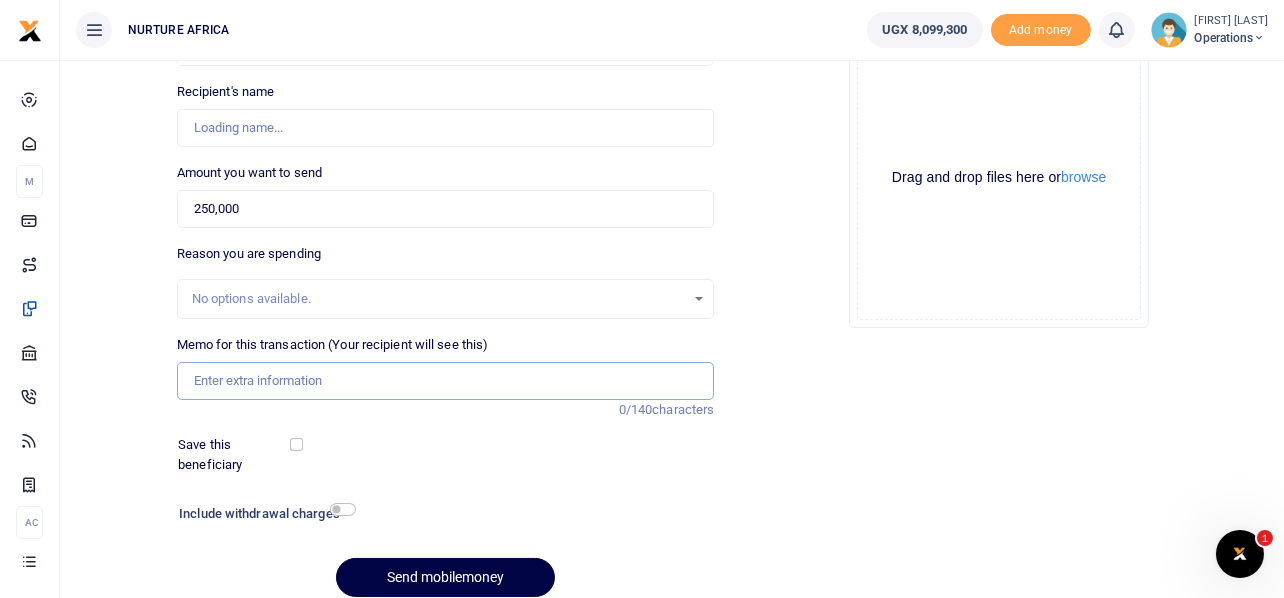 click on "Memo for this transaction (Your recipient will see this)" at bounding box center (446, 381) 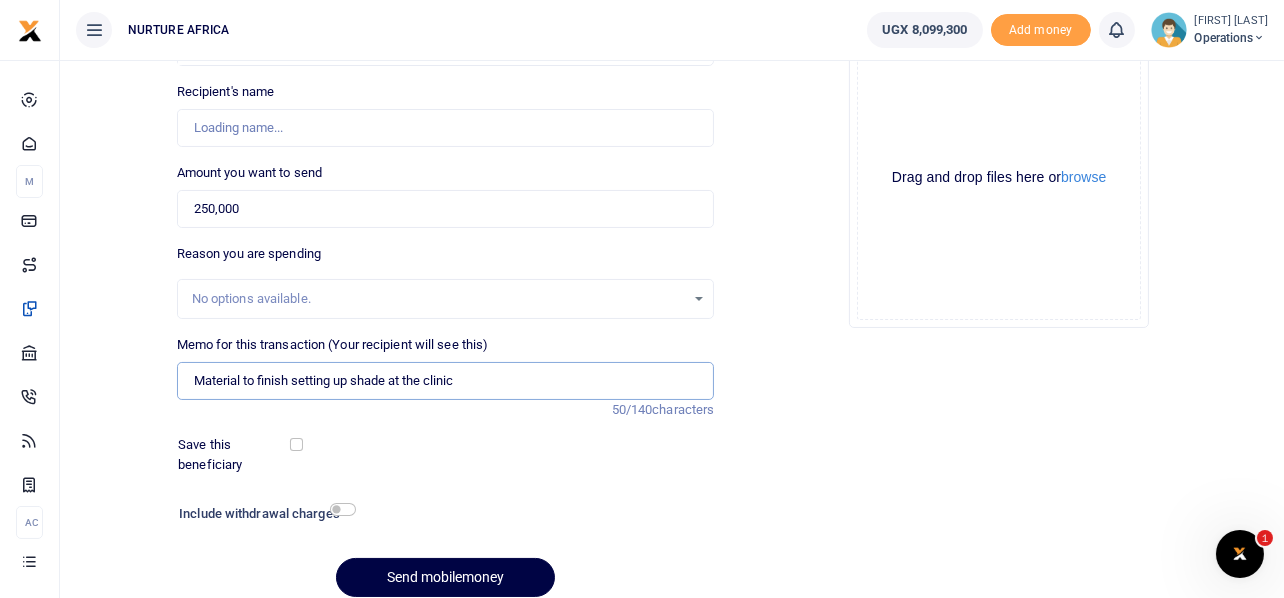 click on "Material to finish setting up shade at the clinic" at bounding box center [446, 381] 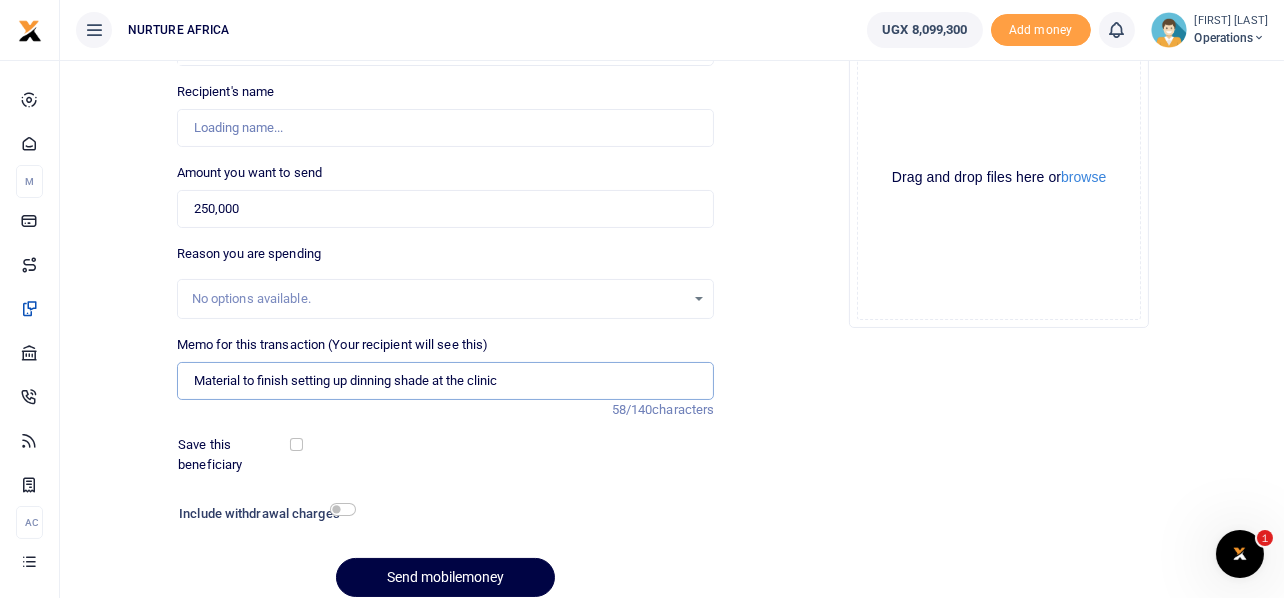 click on "Material to finish setting up dinning shade at the clinic" at bounding box center [446, 381] 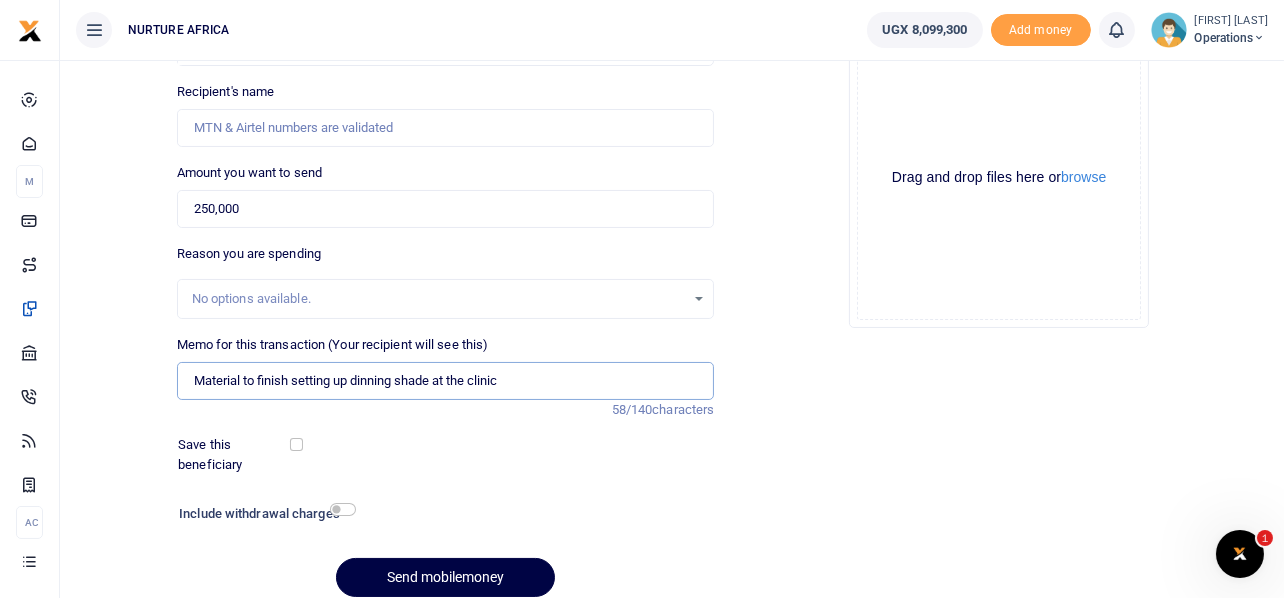 click on "Material to finish setting up dinning shade at the clinic" at bounding box center (446, 381) 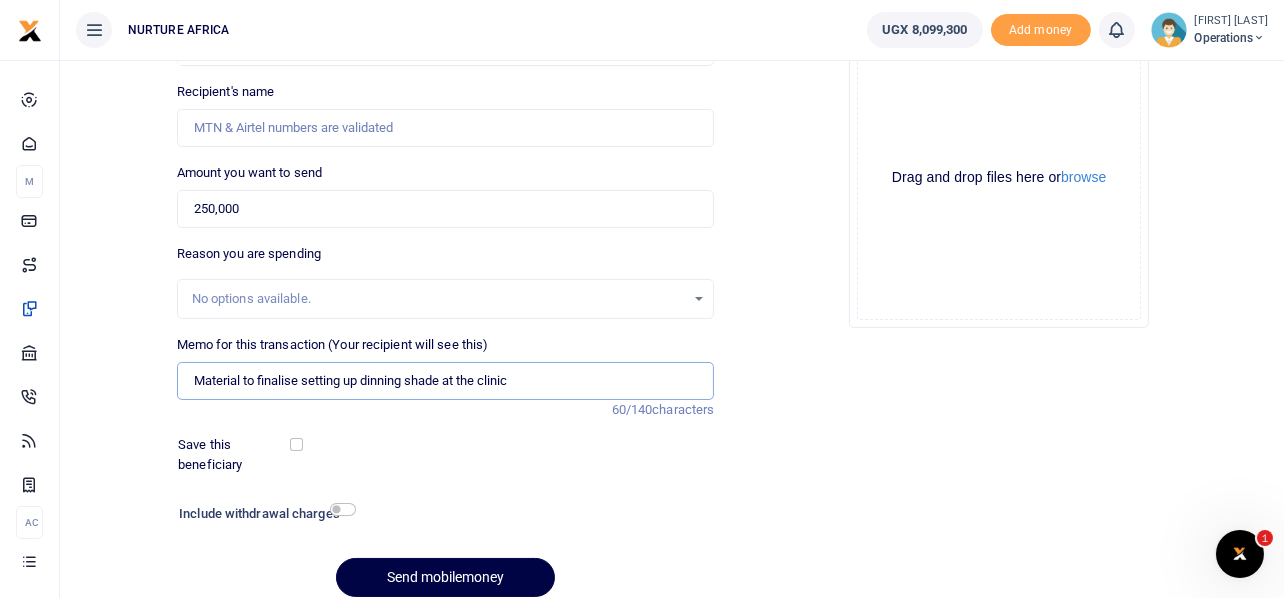 click on "Material to finalise setting up dinning shade at the clinic" at bounding box center (446, 381) 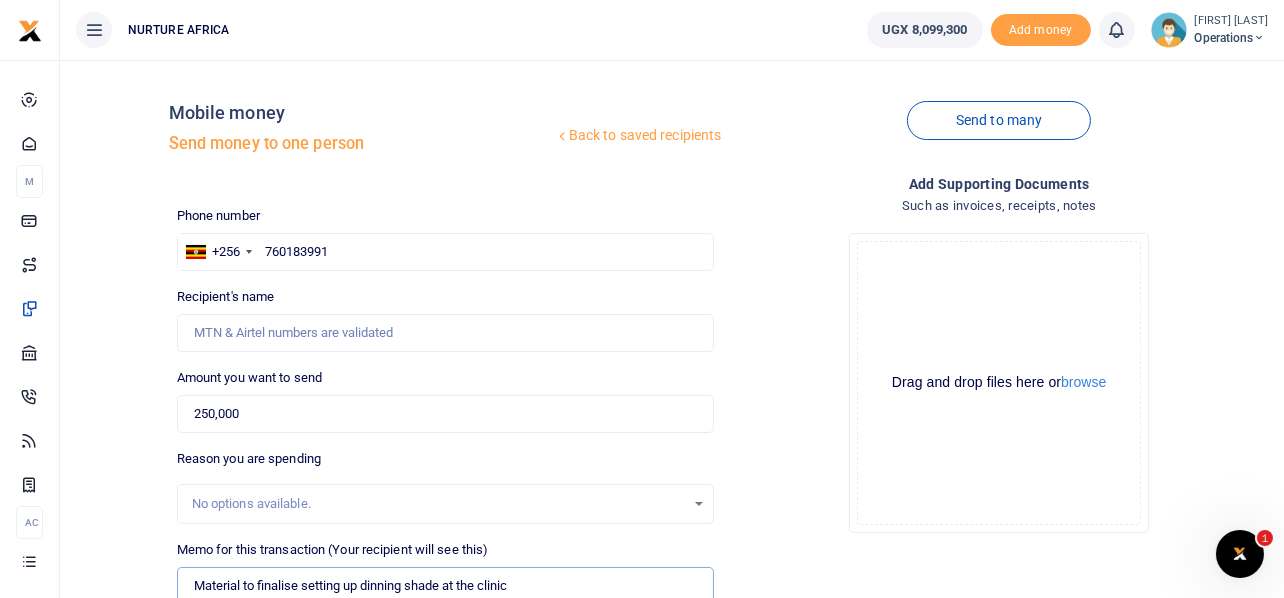 scroll, scrollTop: 0, scrollLeft: 0, axis: both 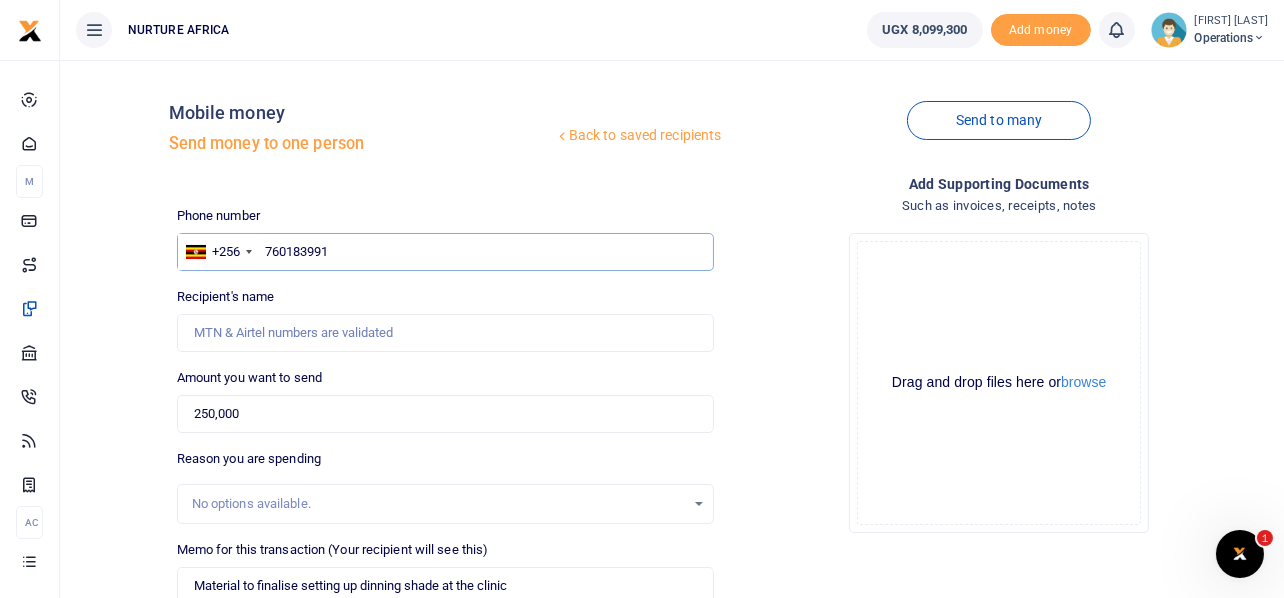 click on "760183991" at bounding box center [446, 252] 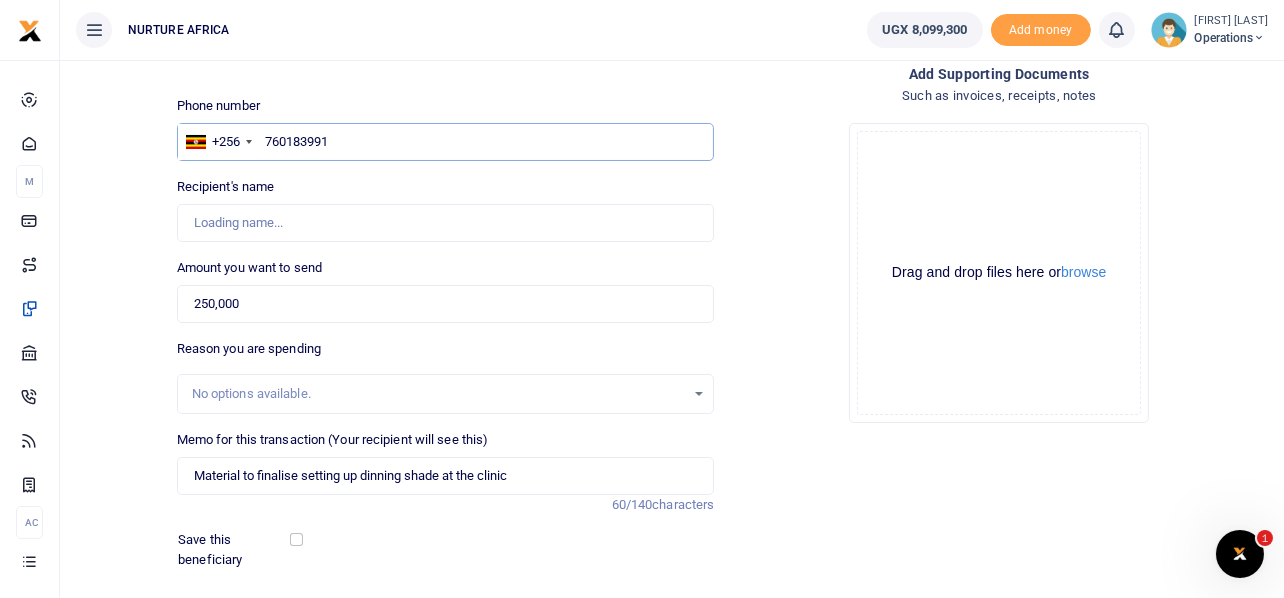 scroll, scrollTop: 287, scrollLeft: 0, axis: vertical 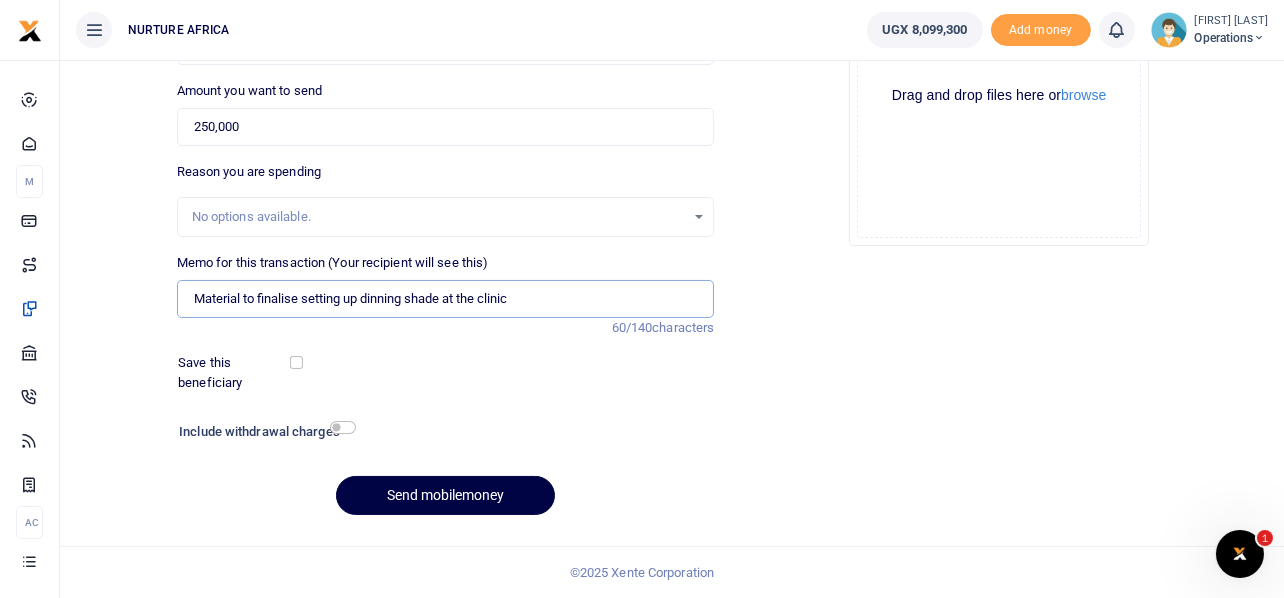 click on "Material to finalise setting up dinning shade at the clinic" at bounding box center (446, 299) 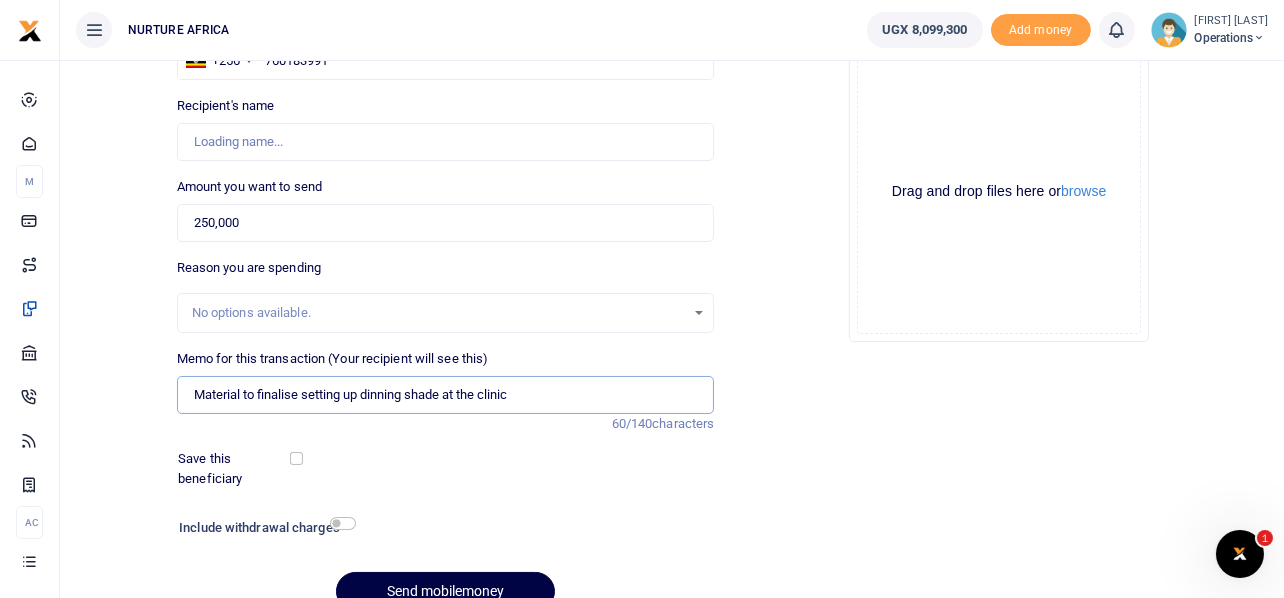 scroll, scrollTop: 0, scrollLeft: 0, axis: both 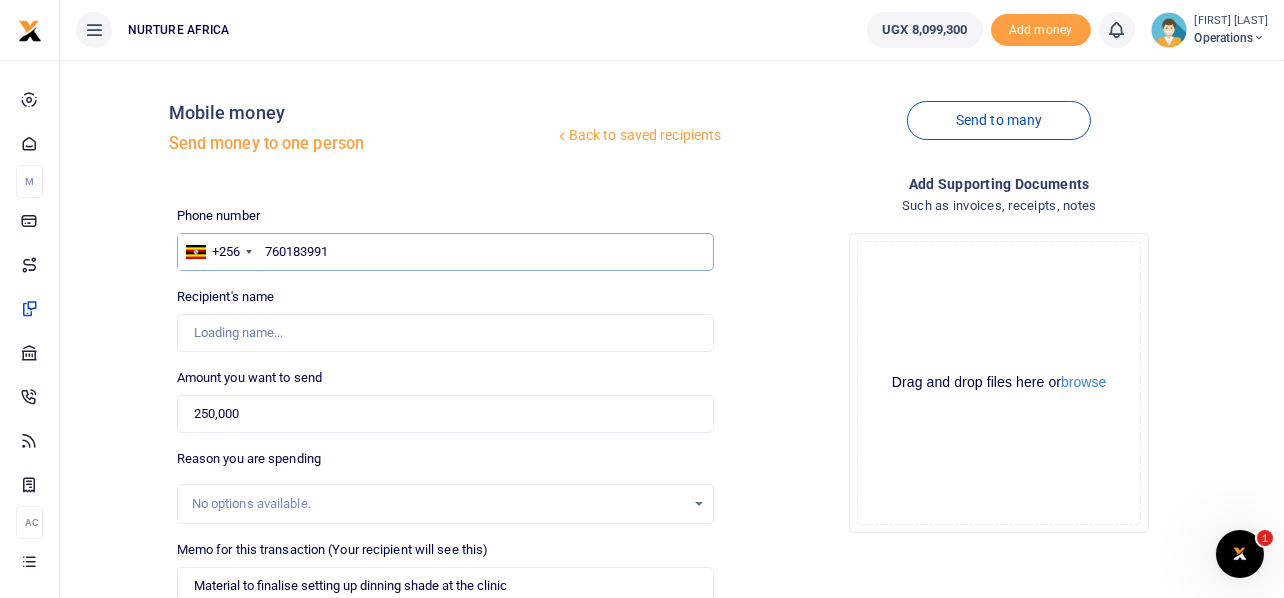 drag, startPoint x: 350, startPoint y: 245, endPoint x: 274, endPoint y: 246, distance: 76.00658 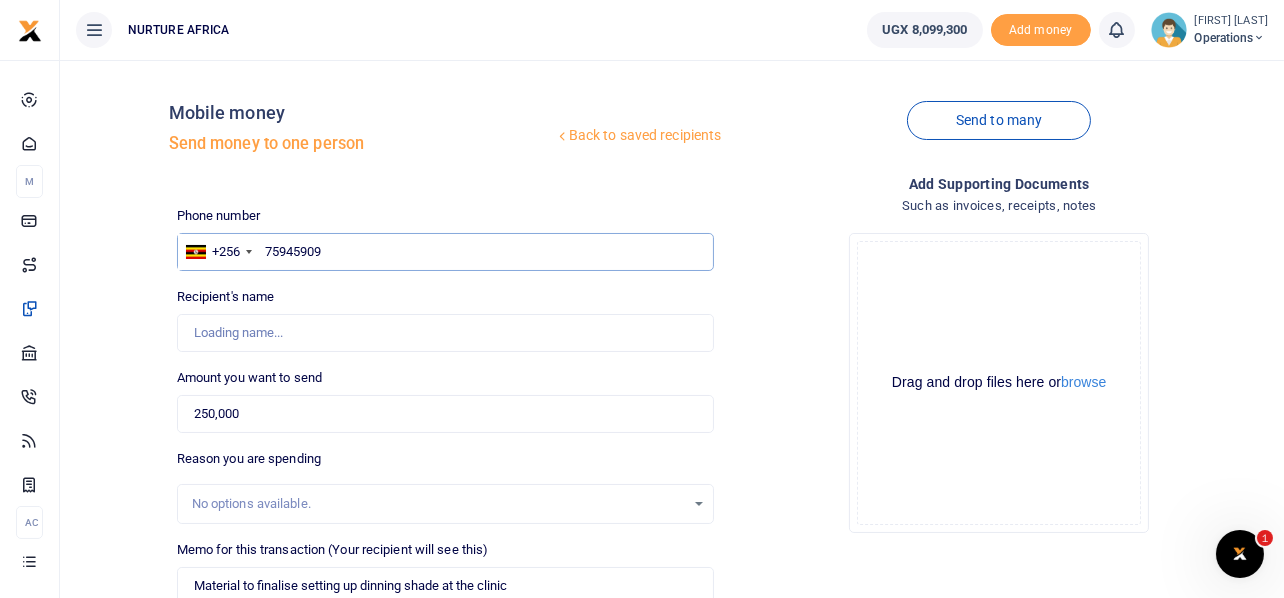 type on "759459097" 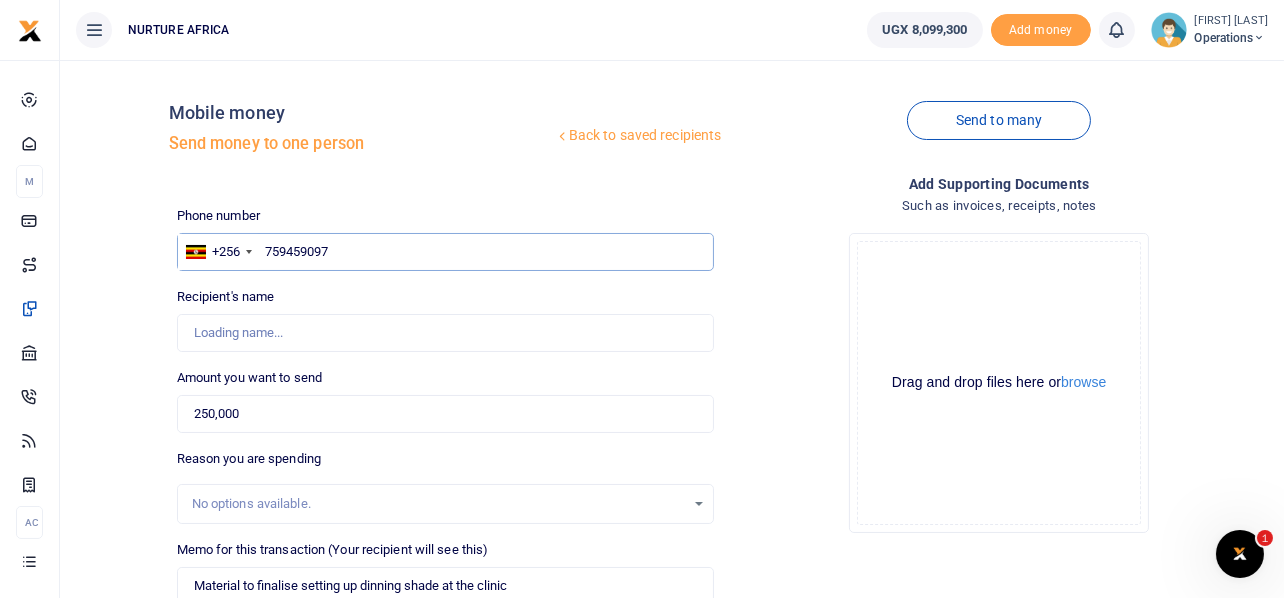 type on "[FIRST] [LAST]" 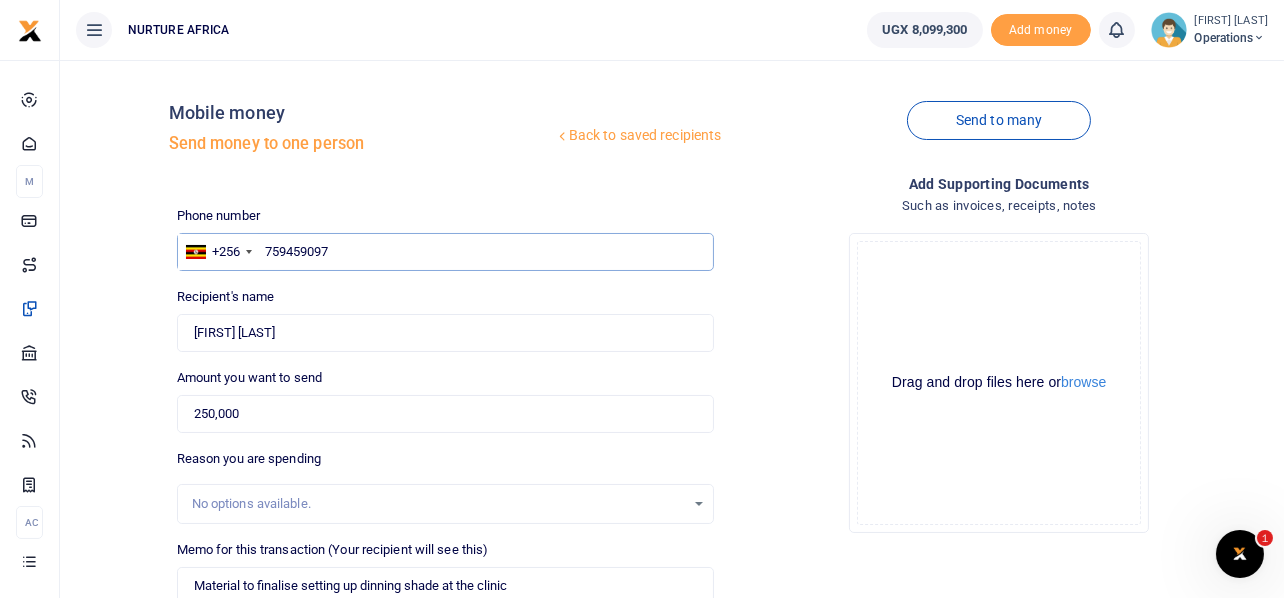 type 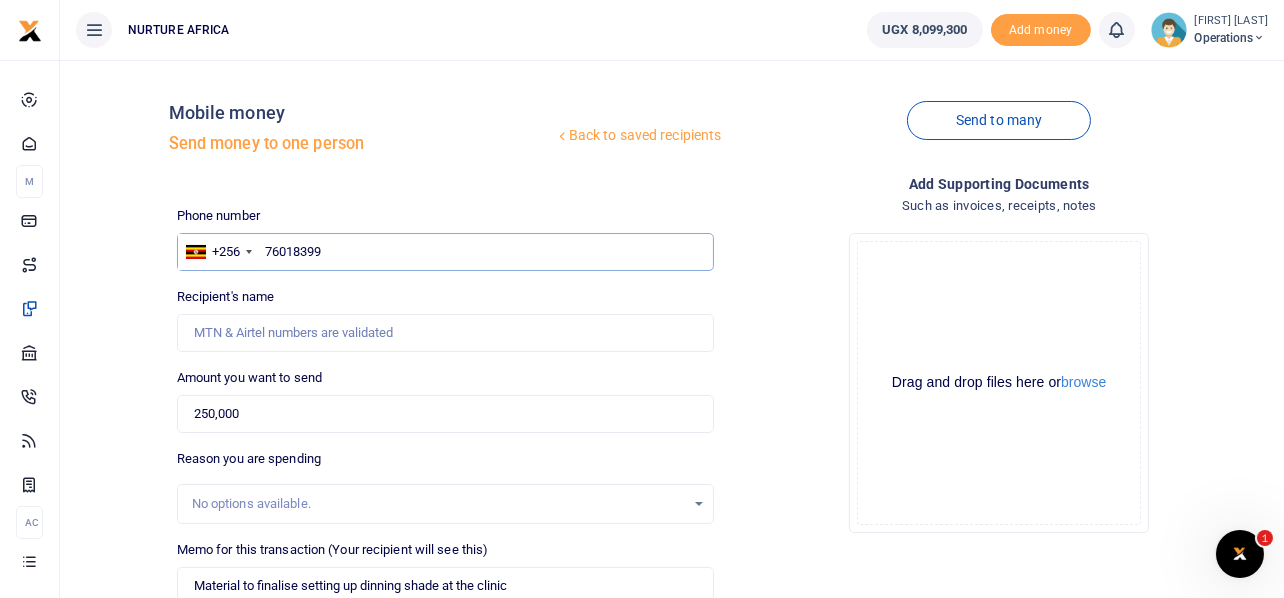 type on "760183991" 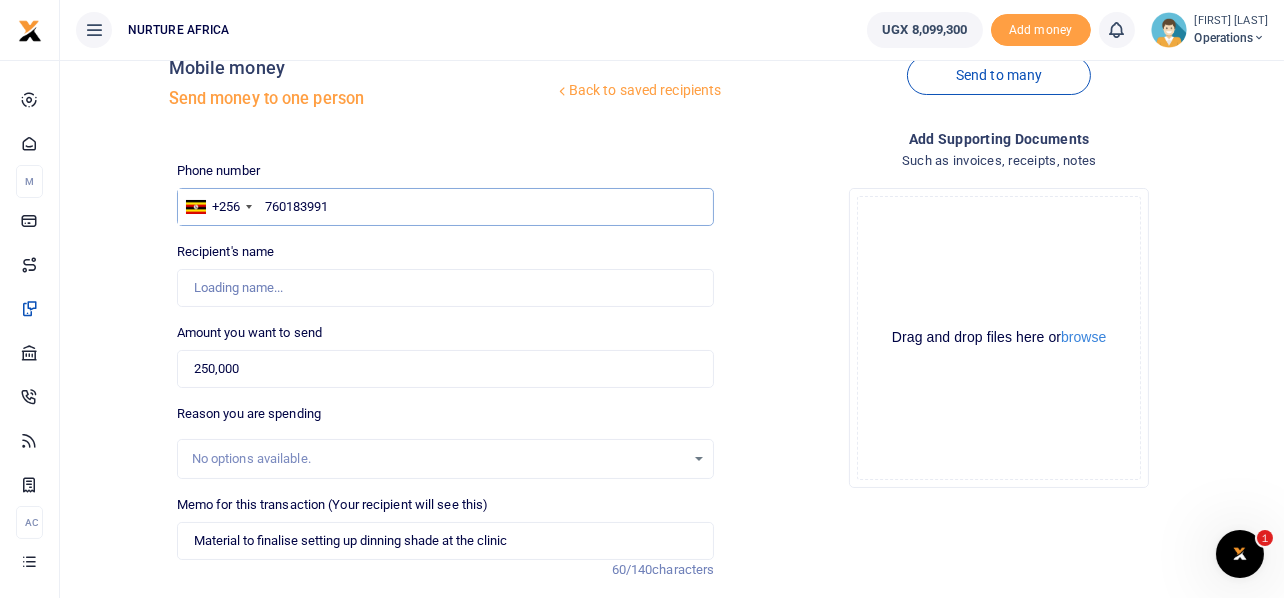 scroll, scrollTop: 0, scrollLeft: 0, axis: both 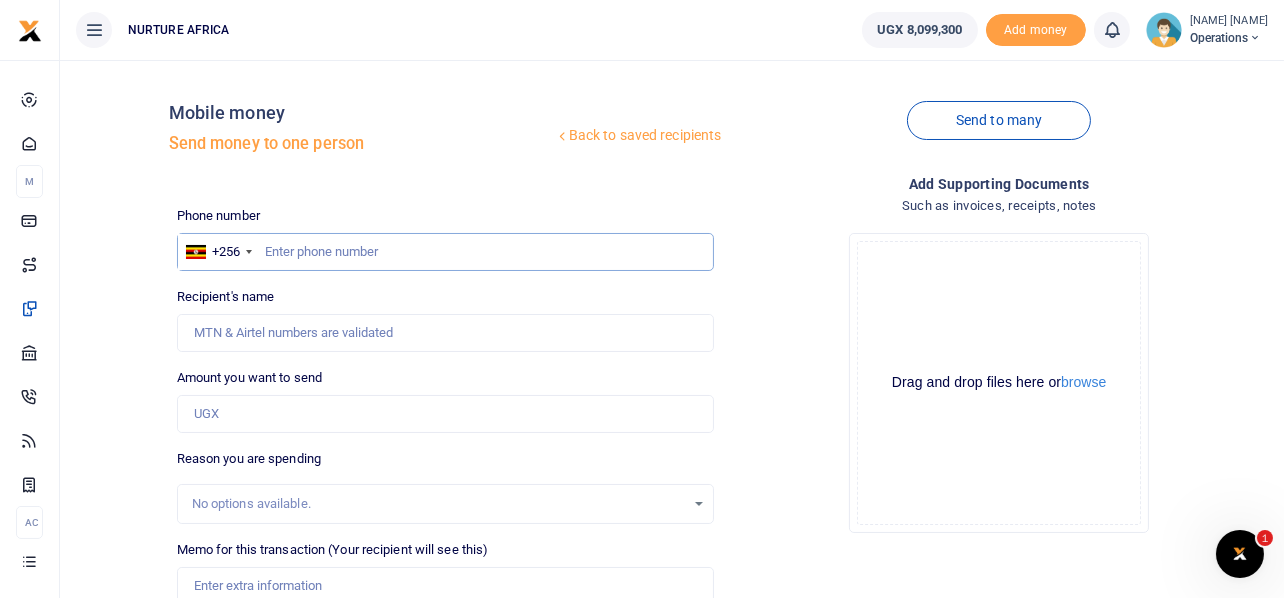 click at bounding box center [446, 252] 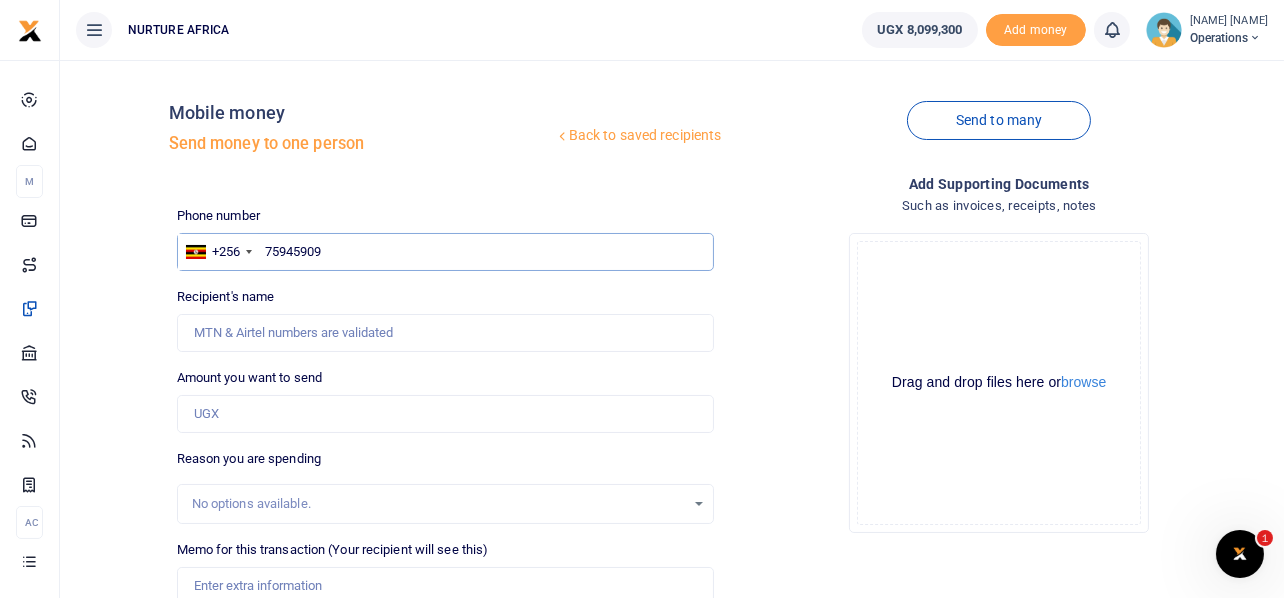 type on "759459097" 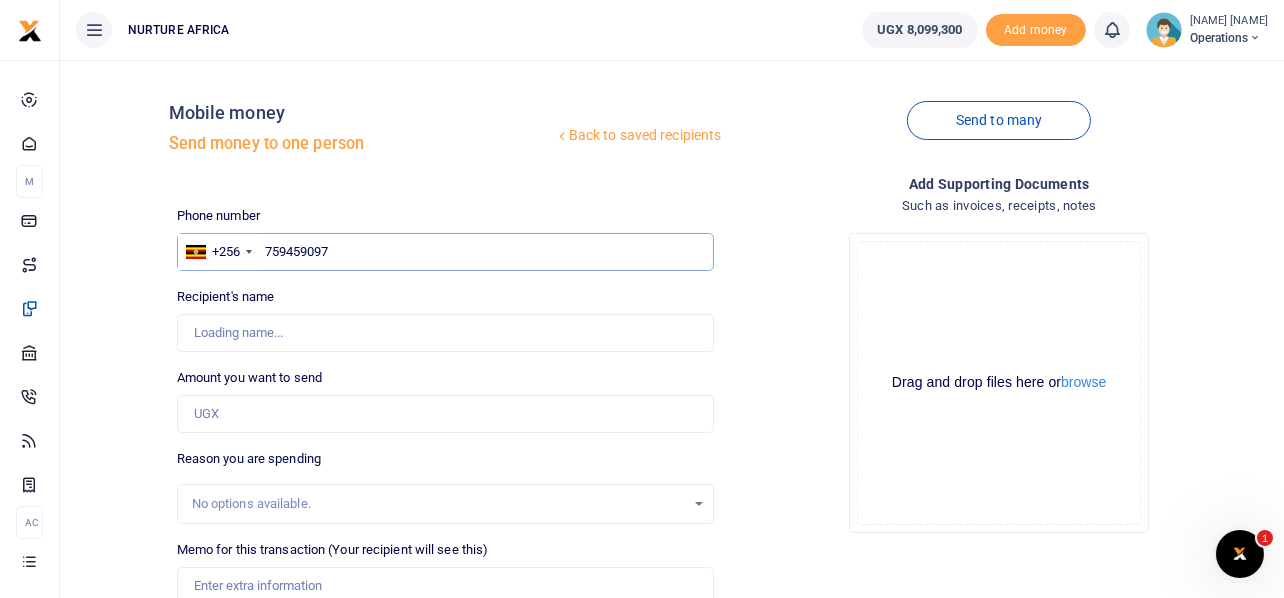 type on "[FIRST] [LAST]" 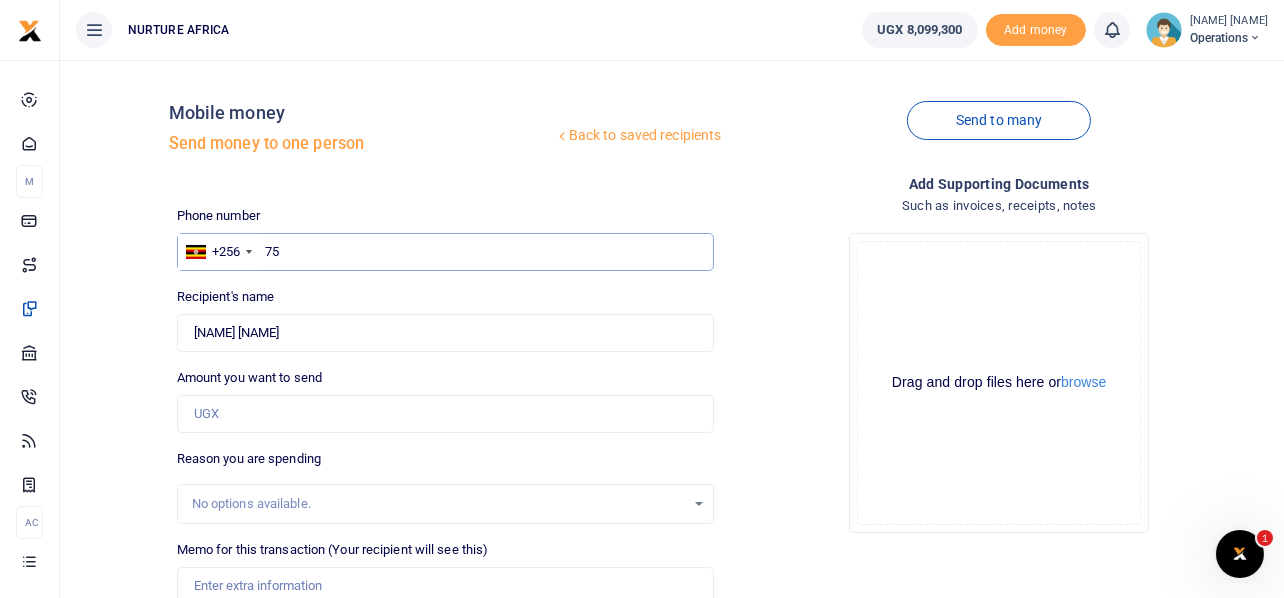 type on "7" 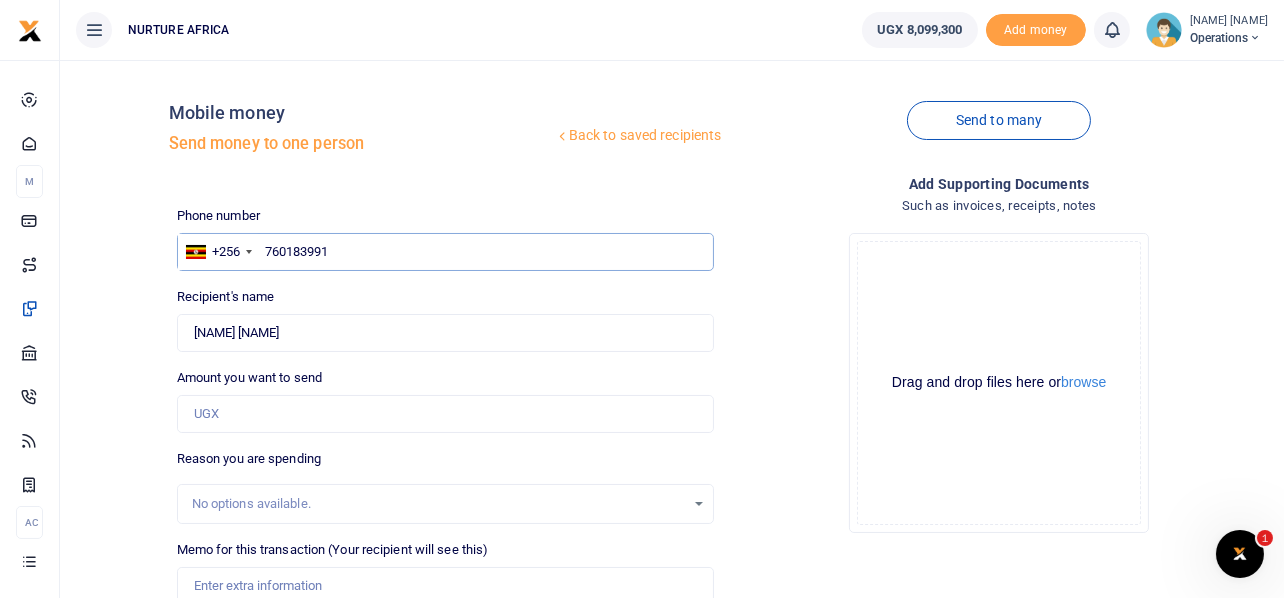 type on "760183991" 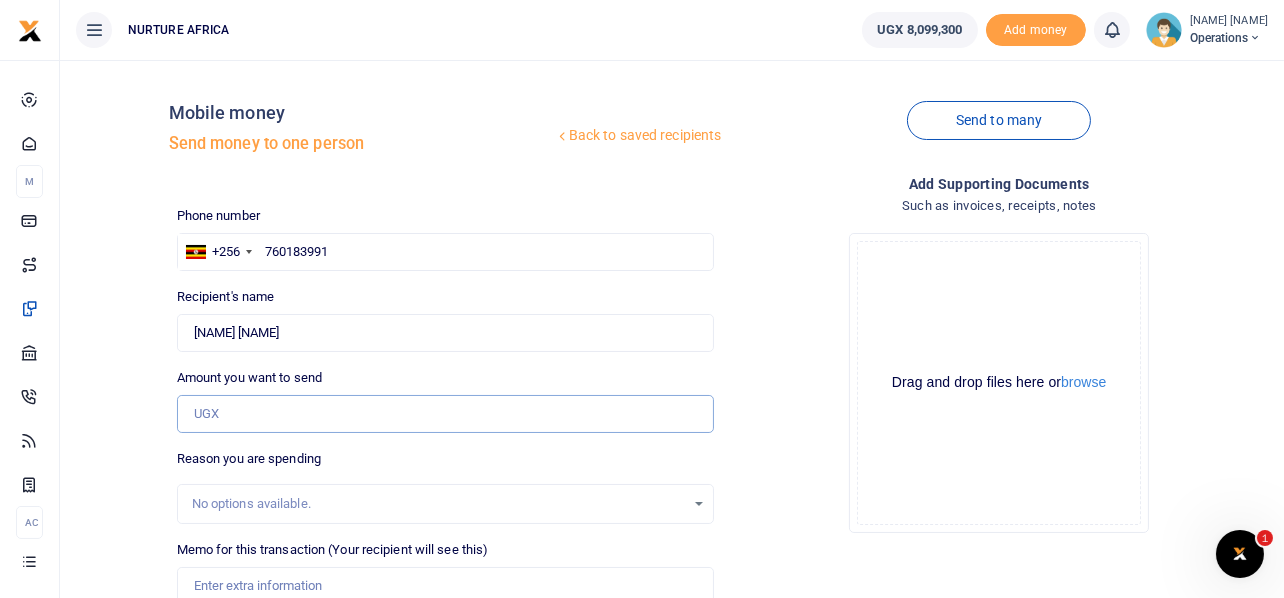 click on "Amount you want to send" at bounding box center [446, 414] 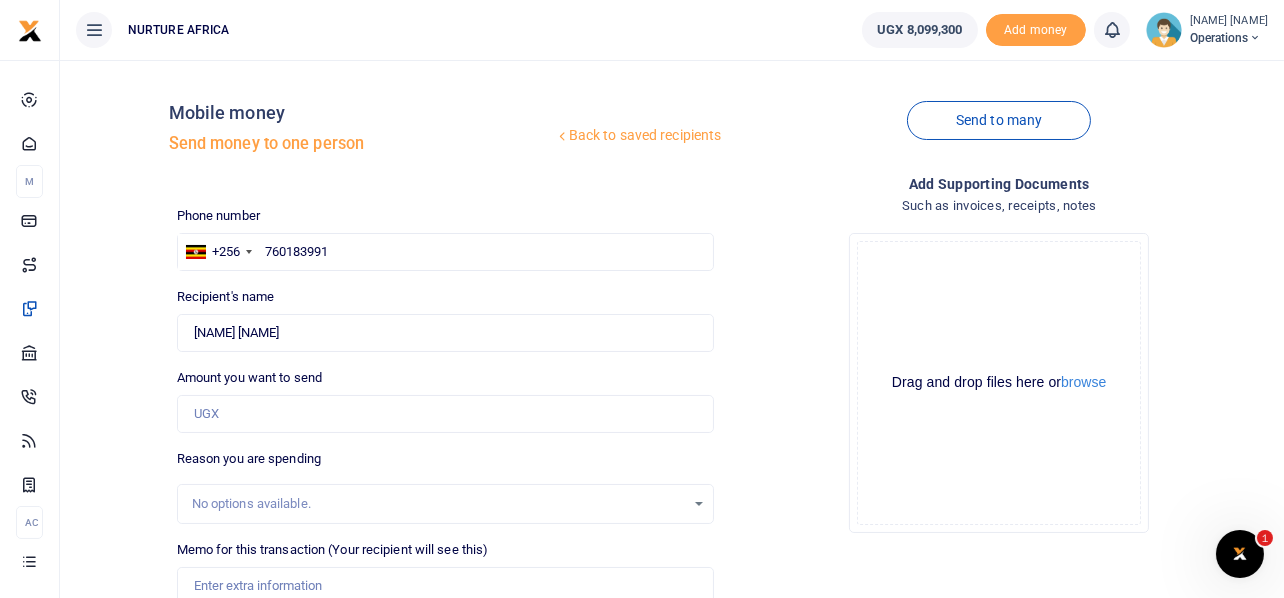 type 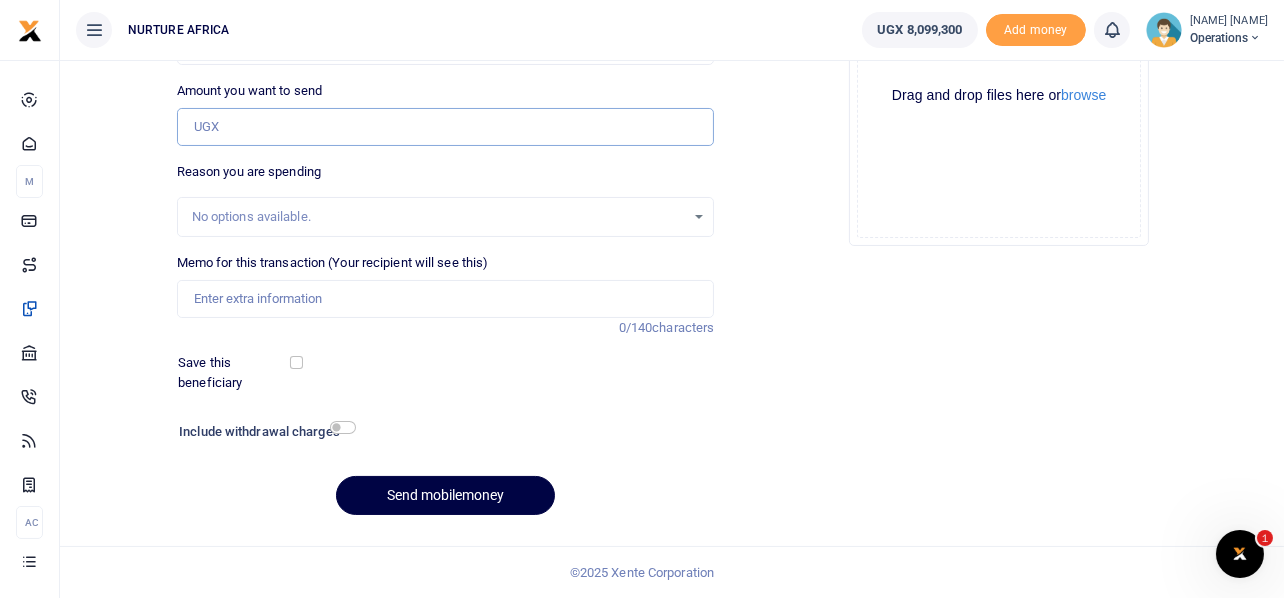 scroll, scrollTop: 0, scrollLeft: 0, axis: both 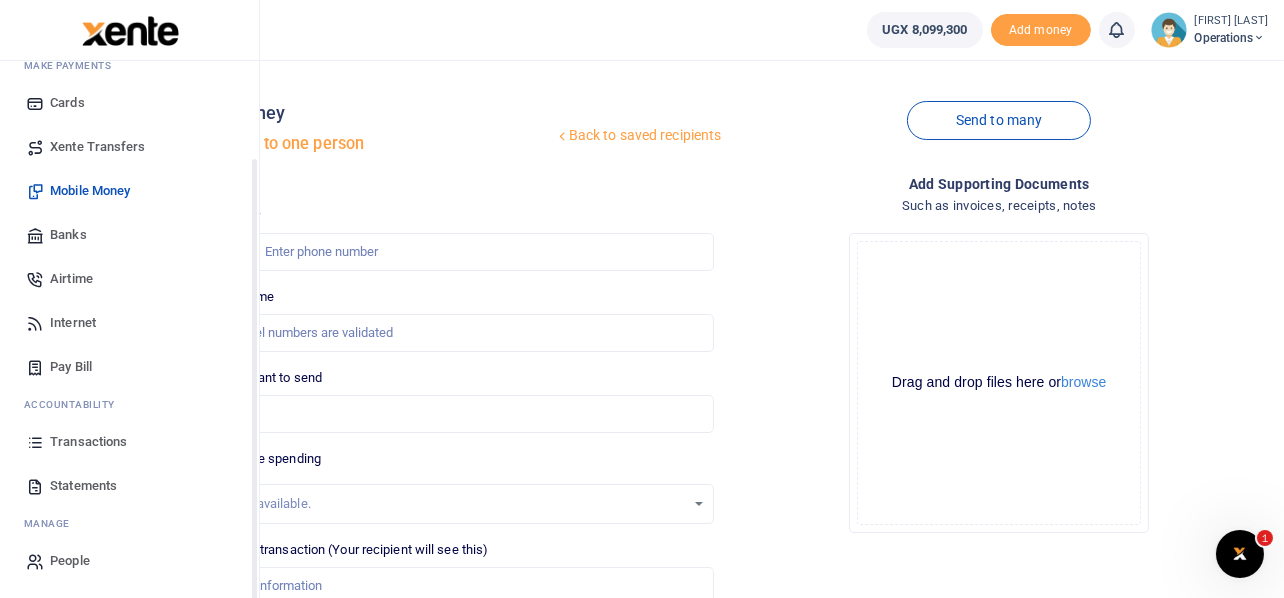 click on "Transactions" at bounding box center [88, 442] 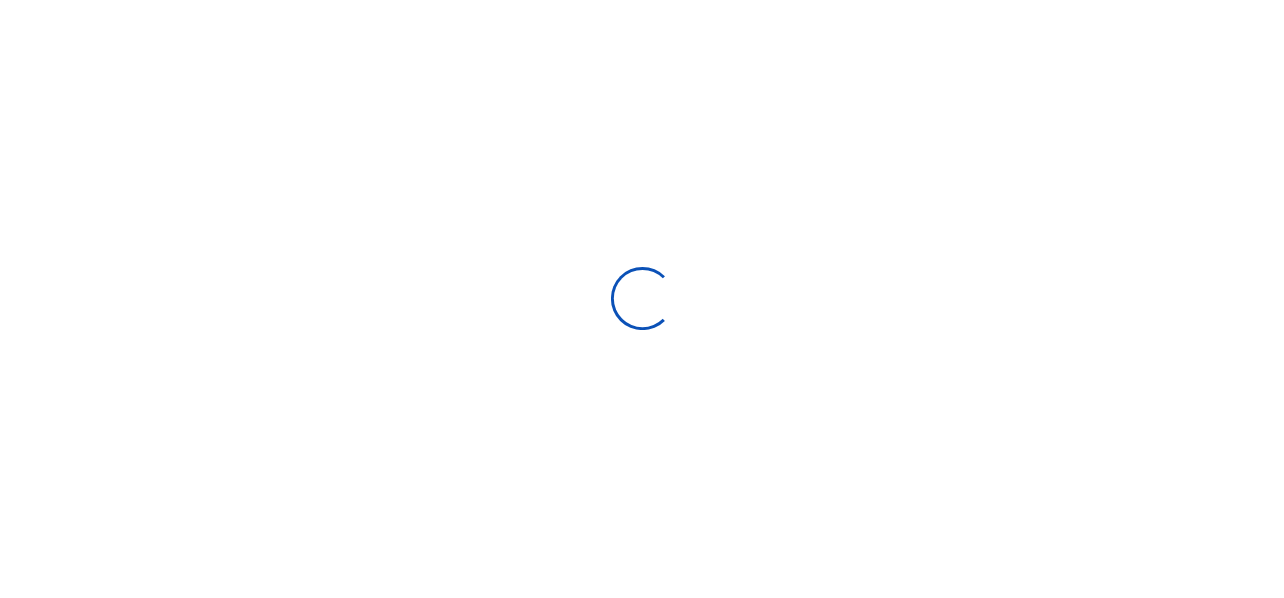 scroll, scrollTop: 0, scrollLeft: 0, axis: both 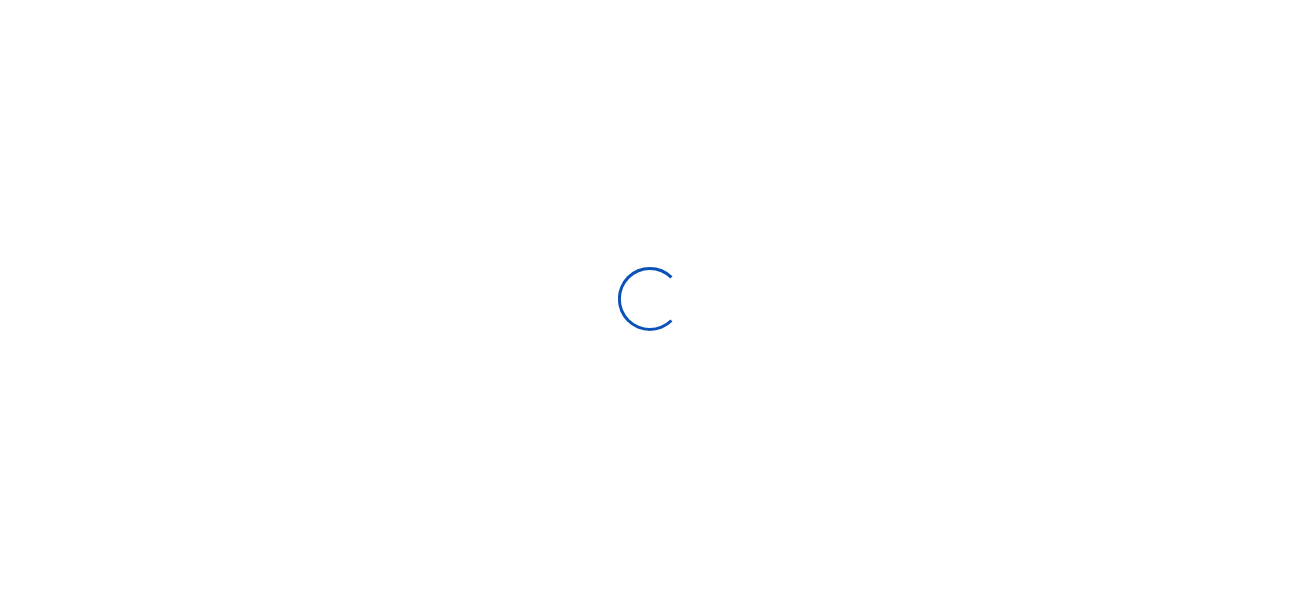 type on "07/10/2025 - 08/08/2025" 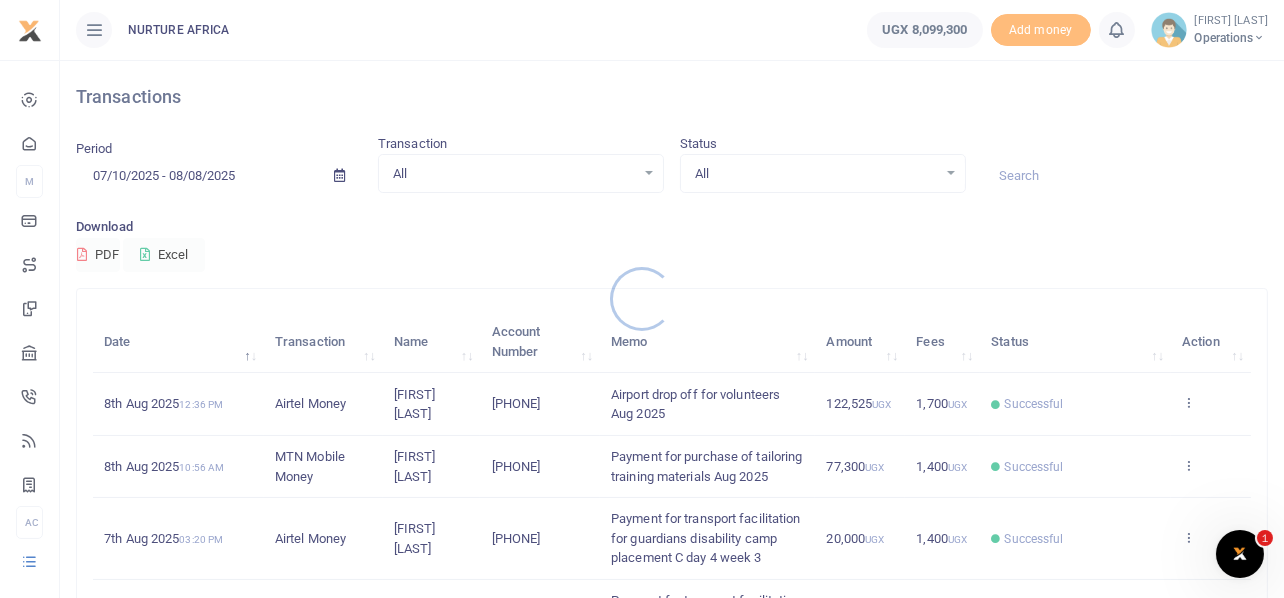 scroll, scrollTop: 0, scrollLeft: 0, axis: both 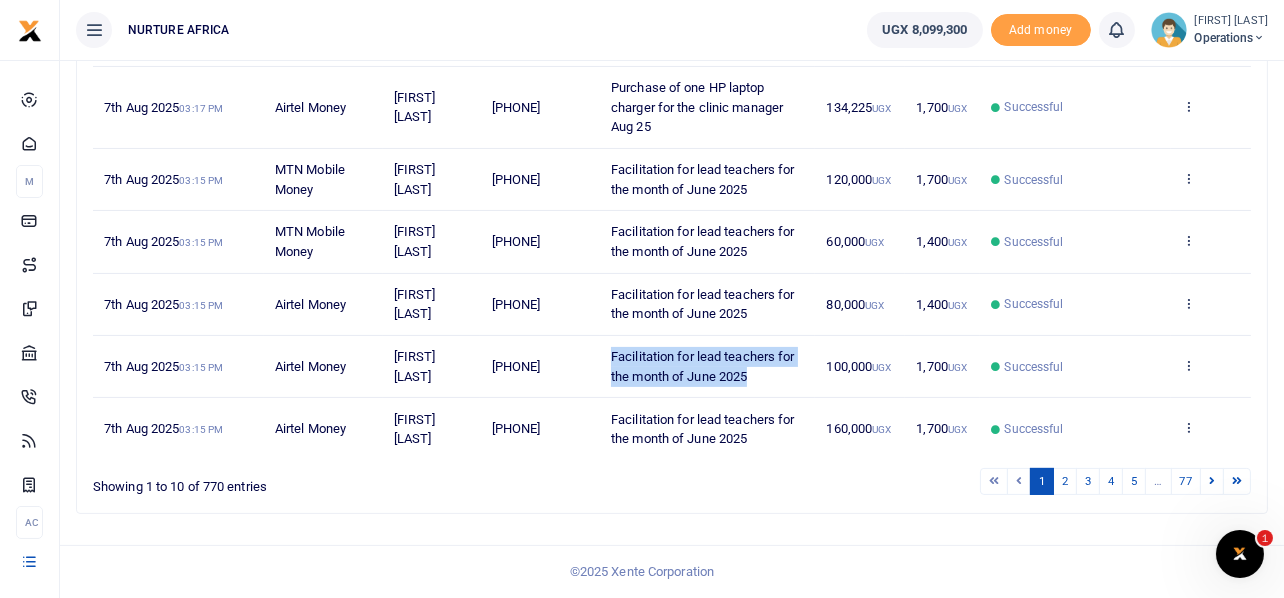 drag, startPoint x: 758, startPoint y: 372, endPoint x: 609, endPoint y: 354, distance: 150.08331 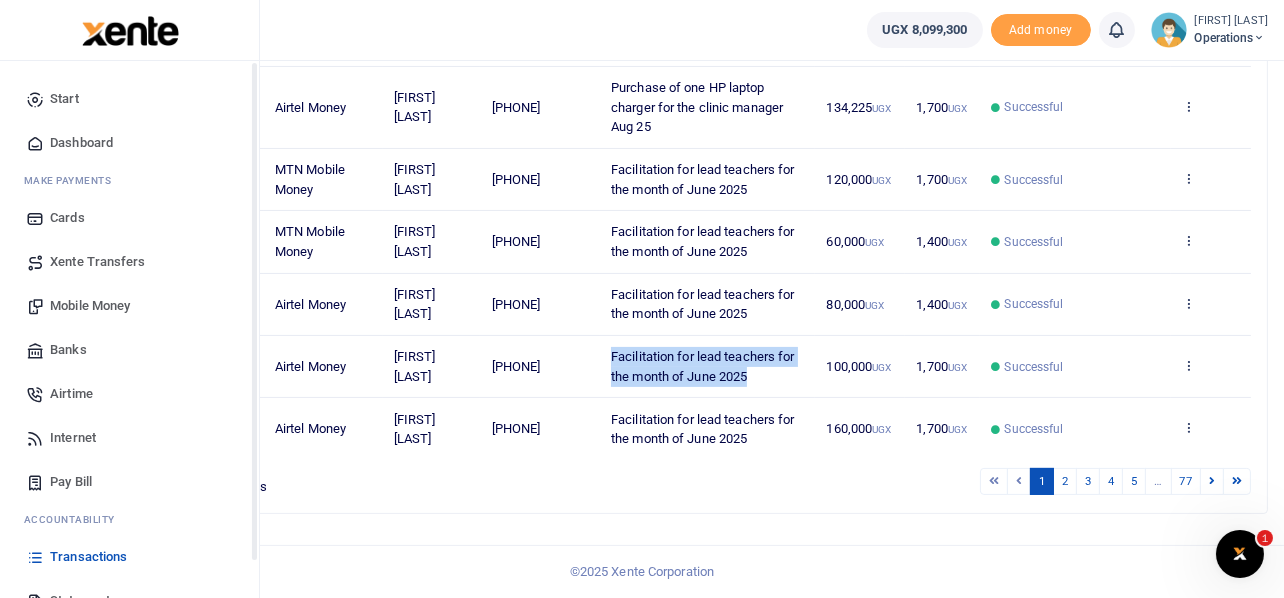 click on "Mobile Money" at bounding box center [90, 306] 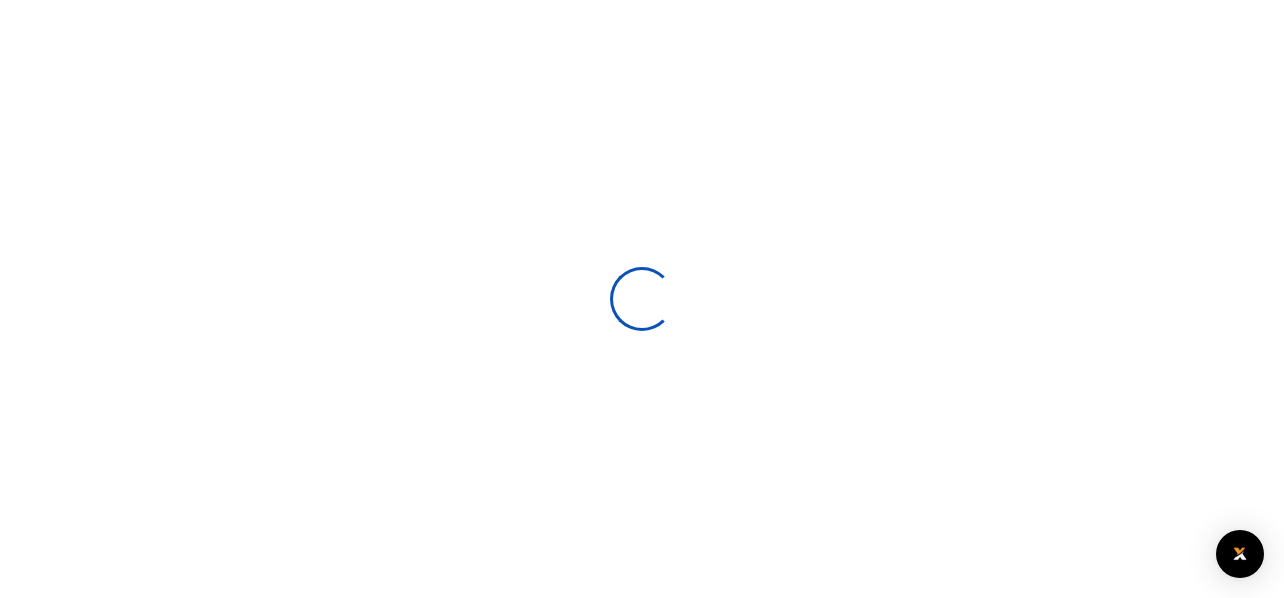 scroll, scrollTop: 0, scrollLeft: 0, axis: both 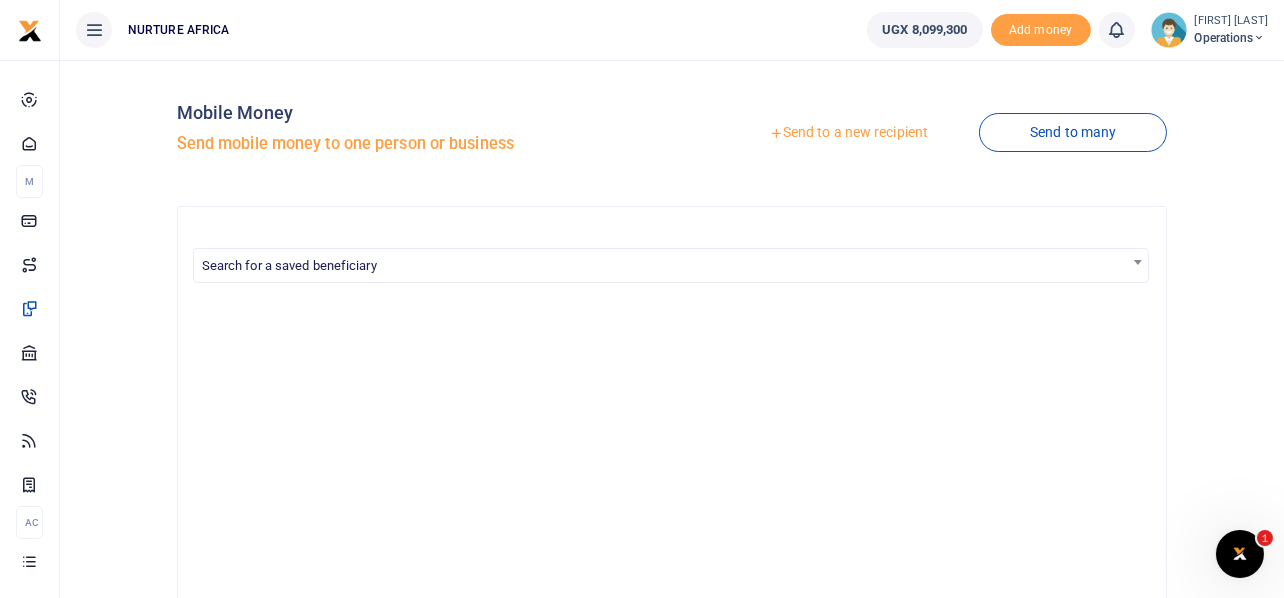 click on "Send to a new recipient" at bounding box center (848, 133) 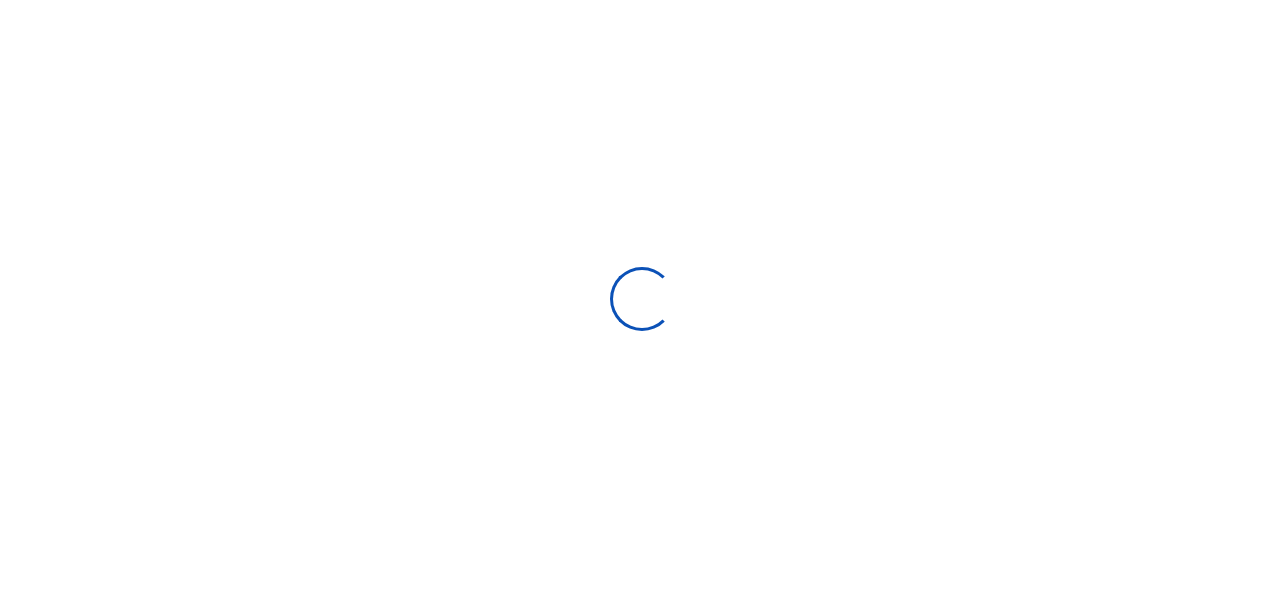 scroll, scrollTop: 0, scrollLeft: 0, axis: both 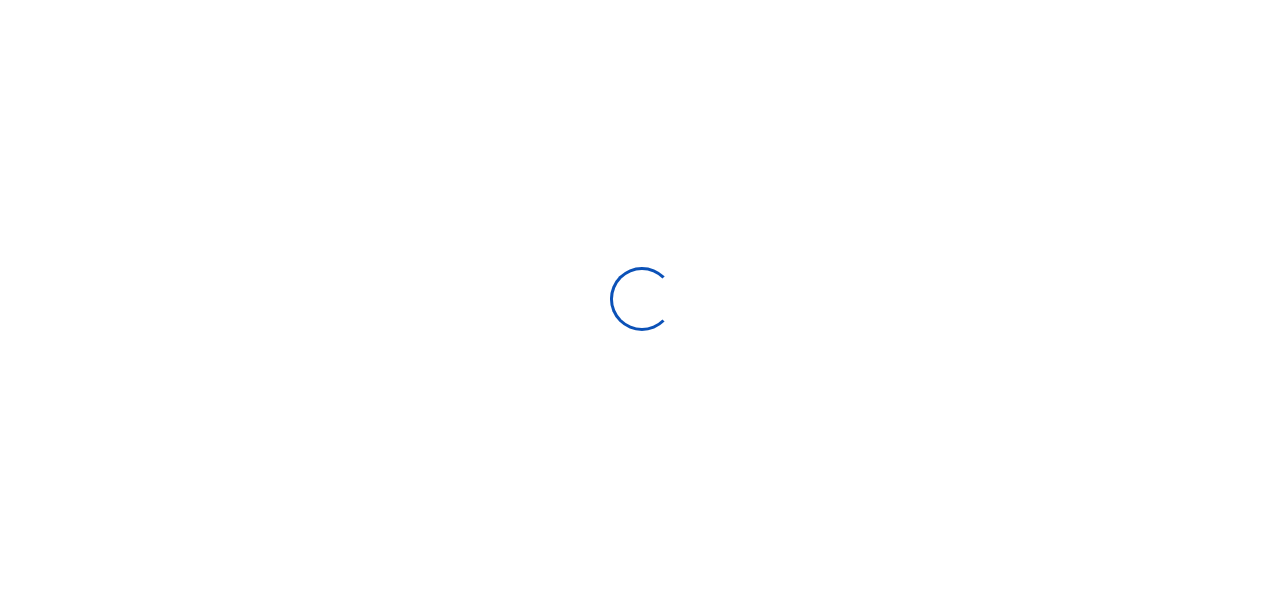 select 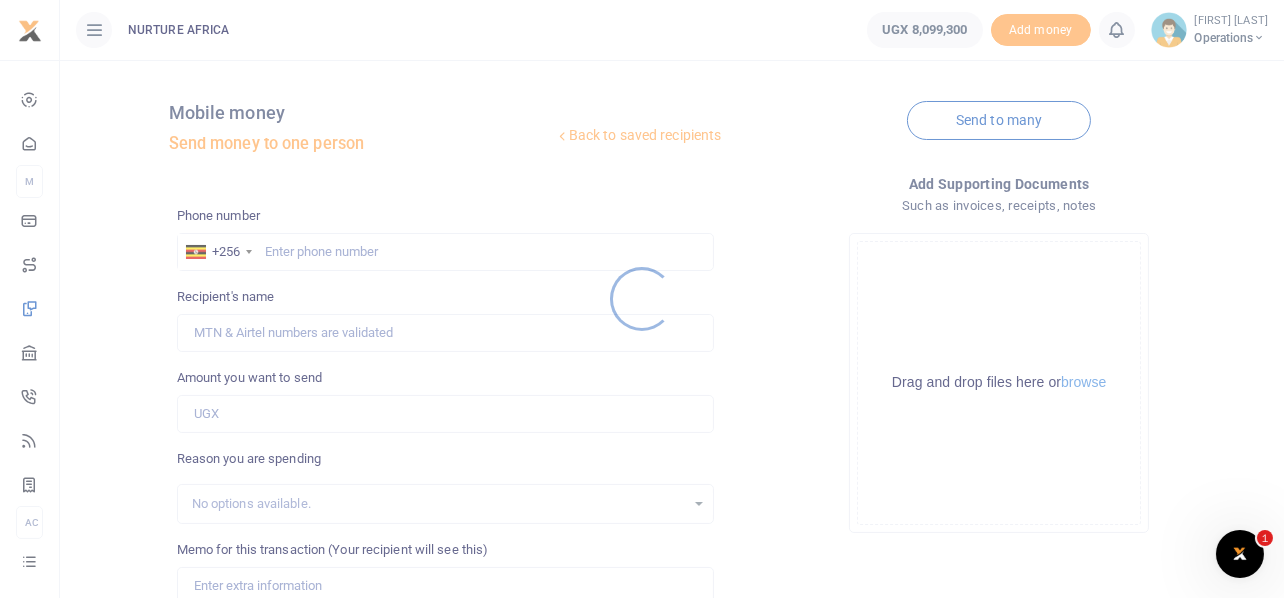 scroll, scrollTop: 0, scrollLeft: 0, axis: both 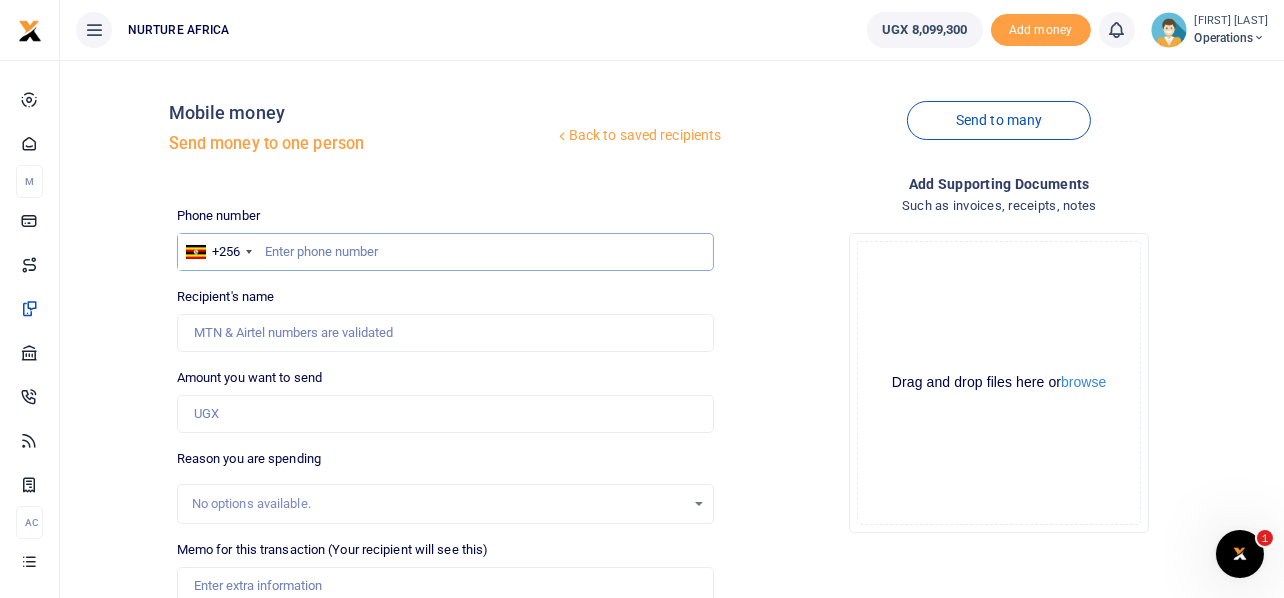 click at bounding box center (446, 252) 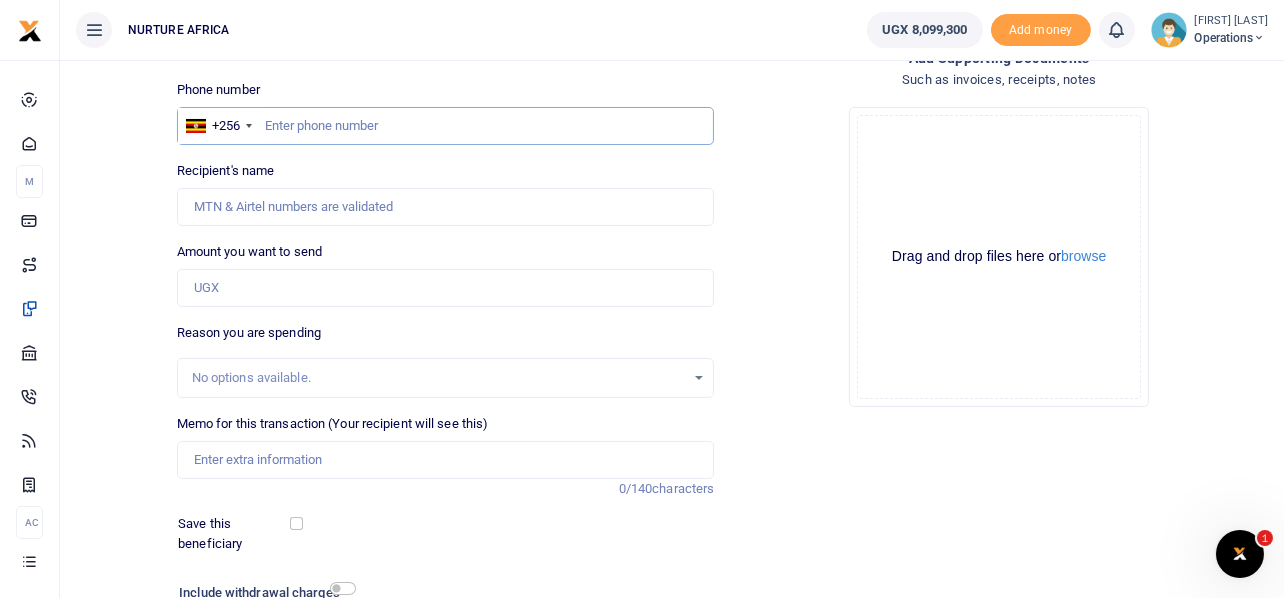 scroll, scrollTop: 287, scrollLeft: 0, axis: vertical 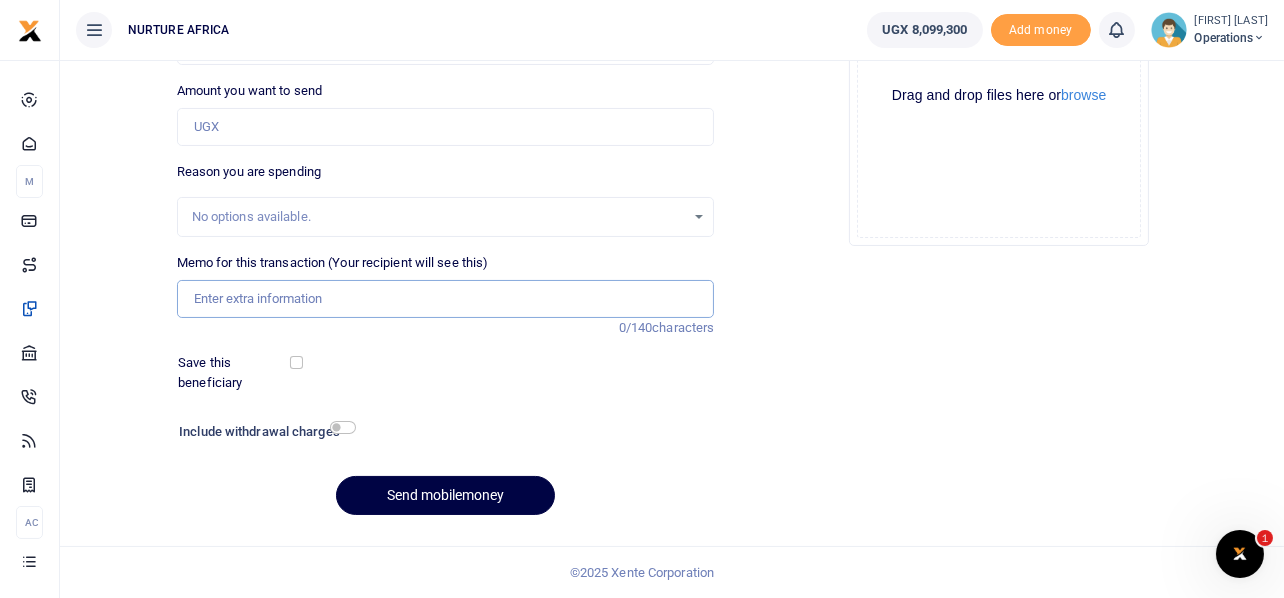 click on "Memo for this transaction (Your recipient will see this)" at bounding box center (446, 299) 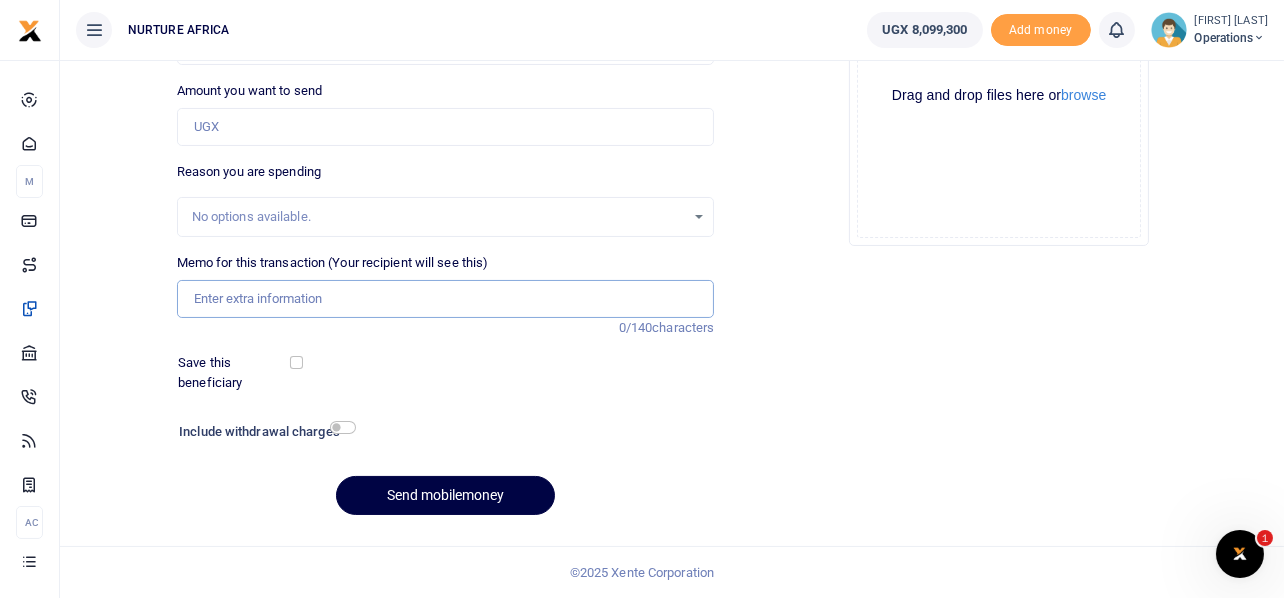 paste on "Facilitation for lead teachers for the month of June 2025" 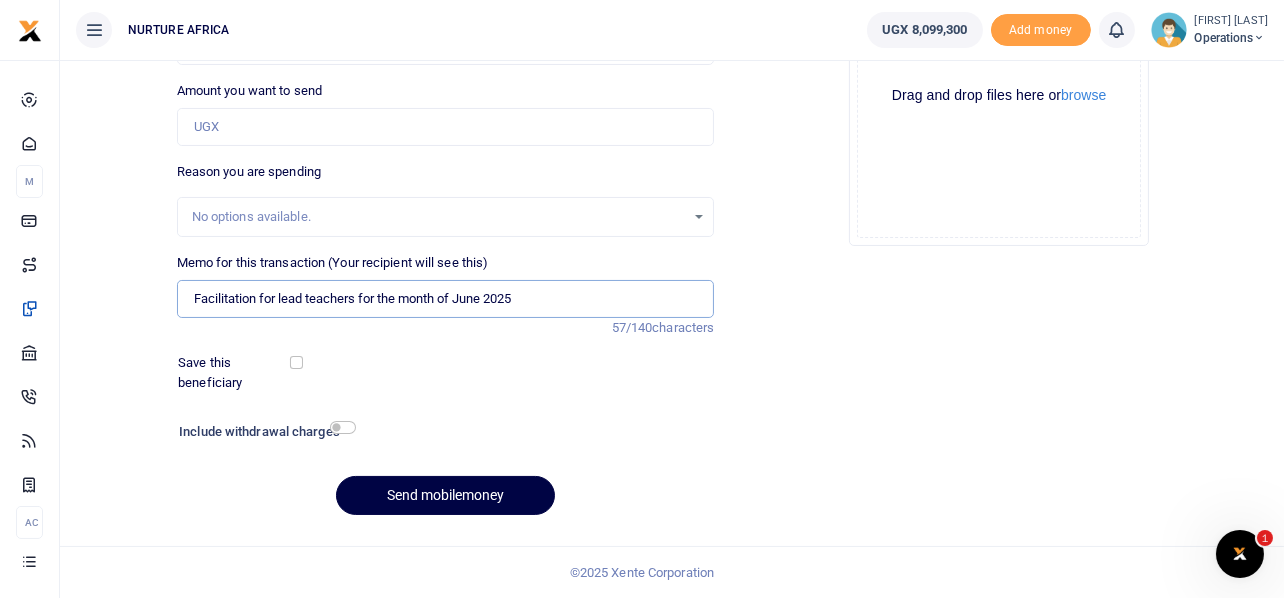 click on "Facilitation for lead teachers for the month of June 2025" at bounding box center [446, 299] 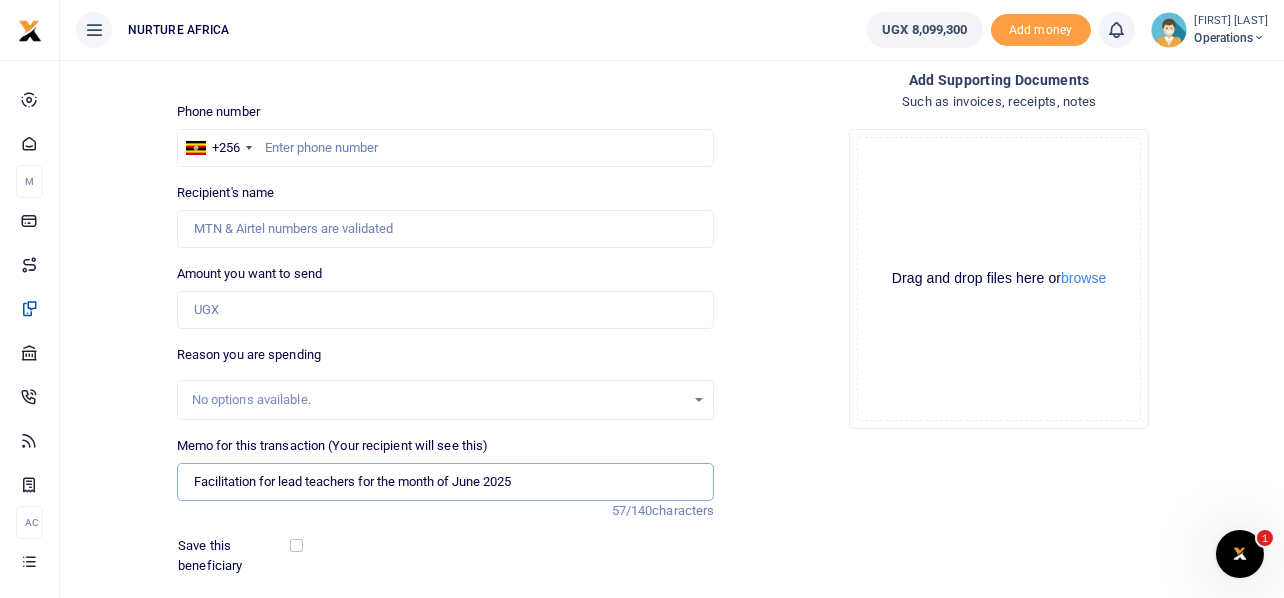 scroll, scrollTop: 0, scrollLeft: 0, axis: both 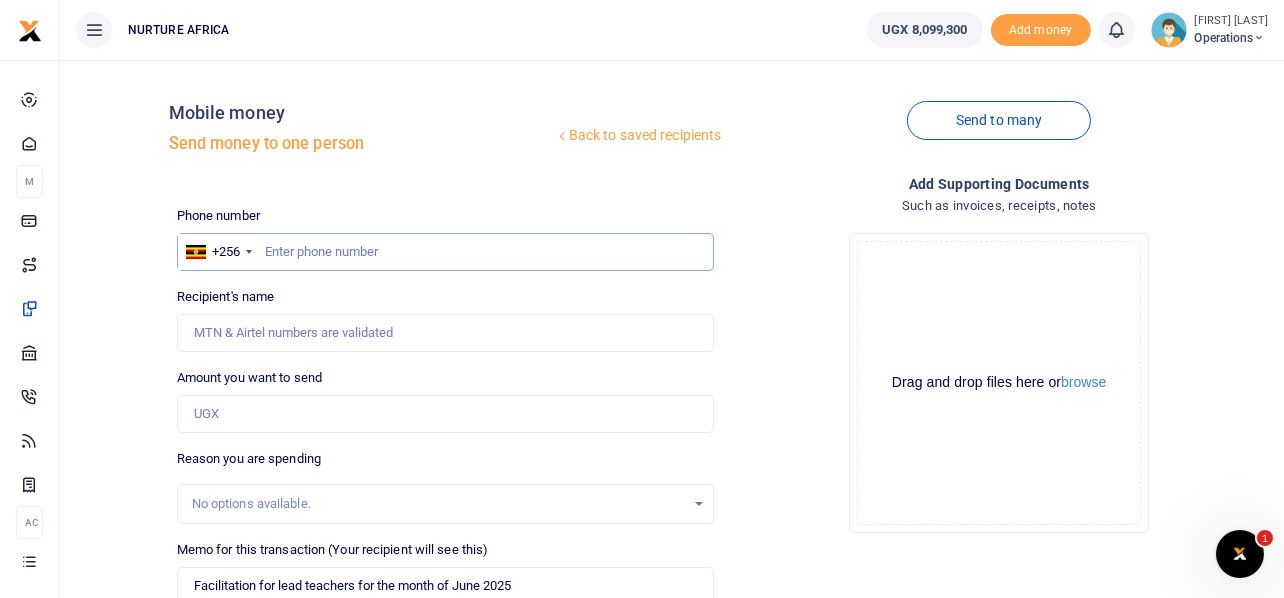 click at bounding box center (446, 252) 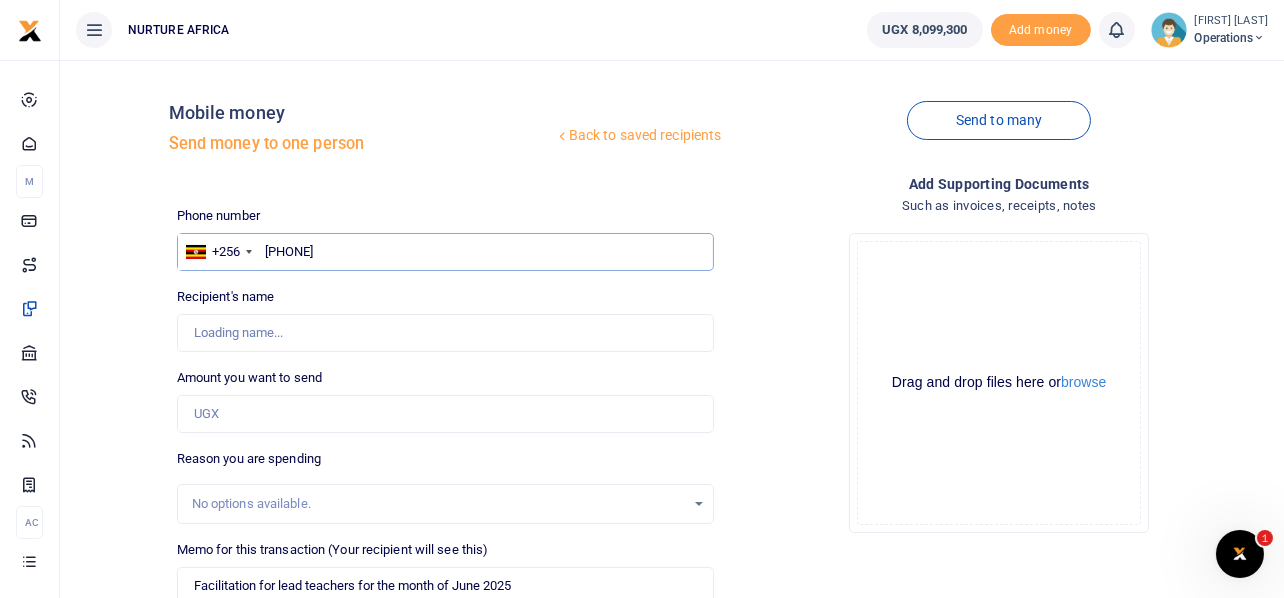 type on "708274319" 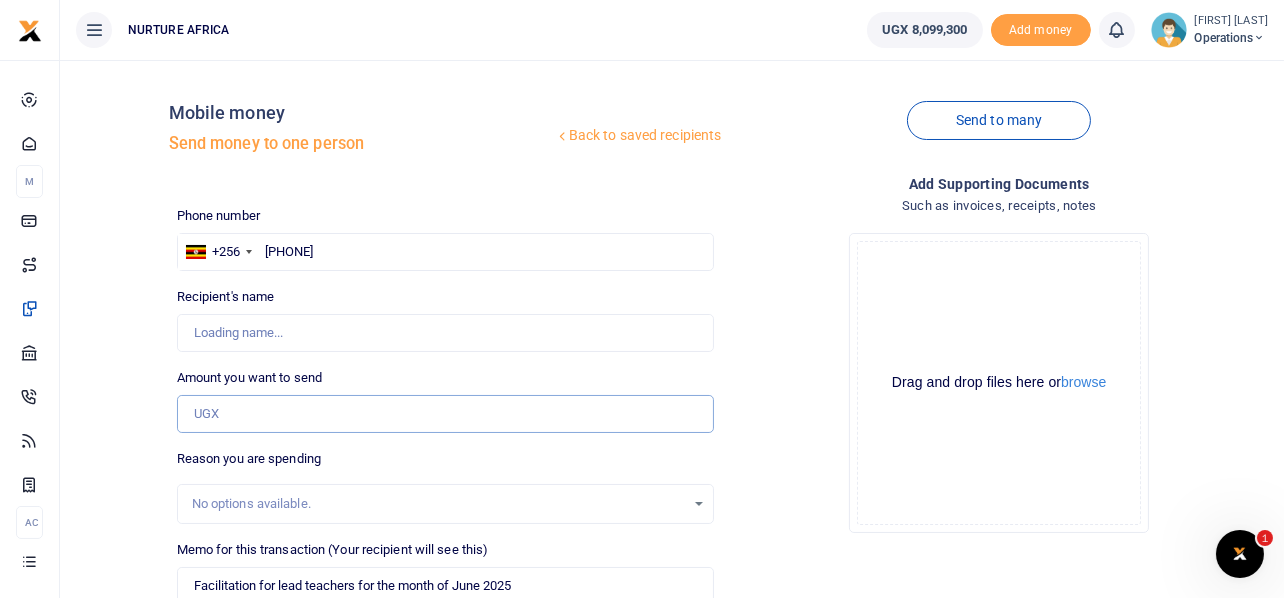 click on "Amount you want to send" at bounding box center (446, 414) 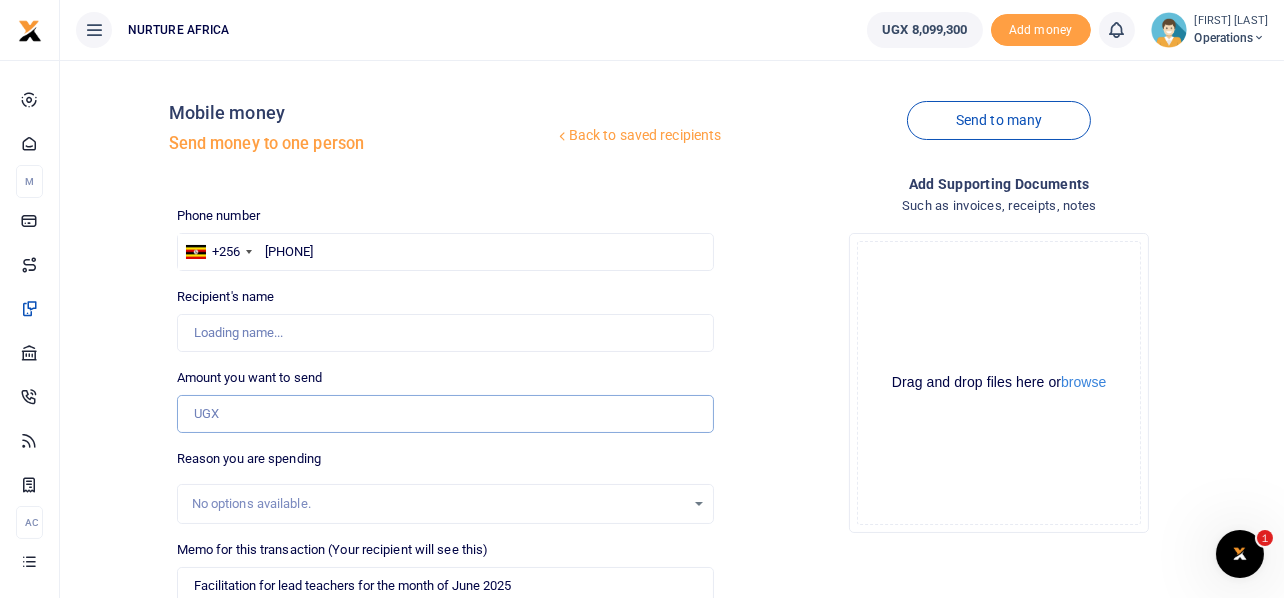type on "Catherine Gwokyalya" 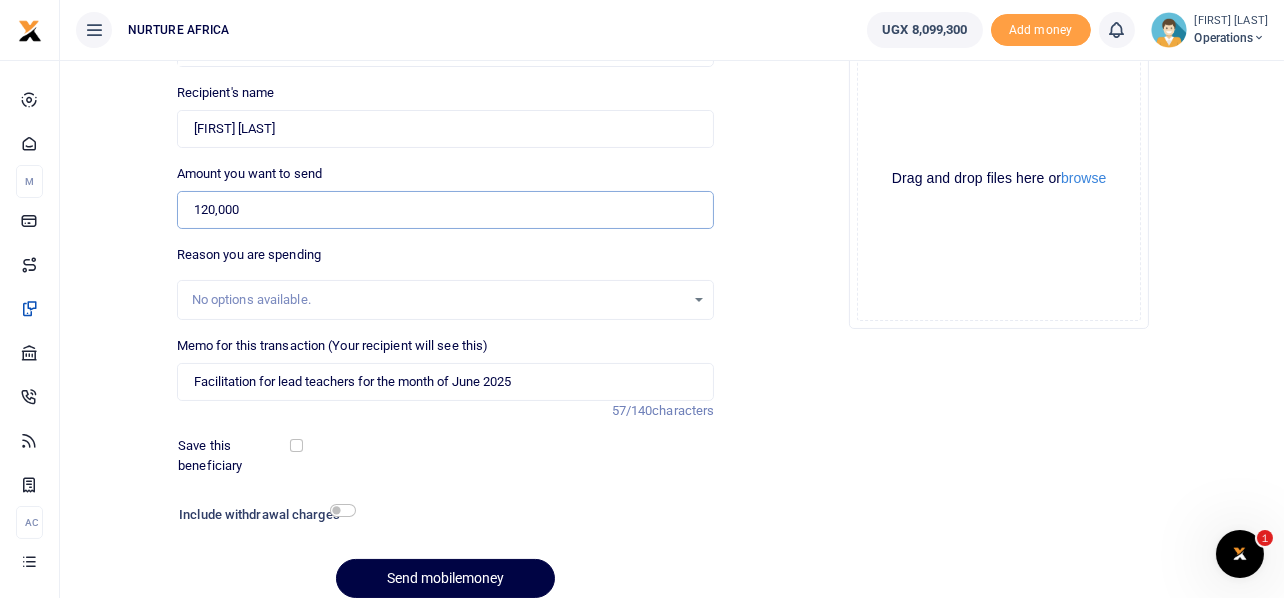 scroll, scrollTop: 287, scrollLeft: 0, axis: vertical 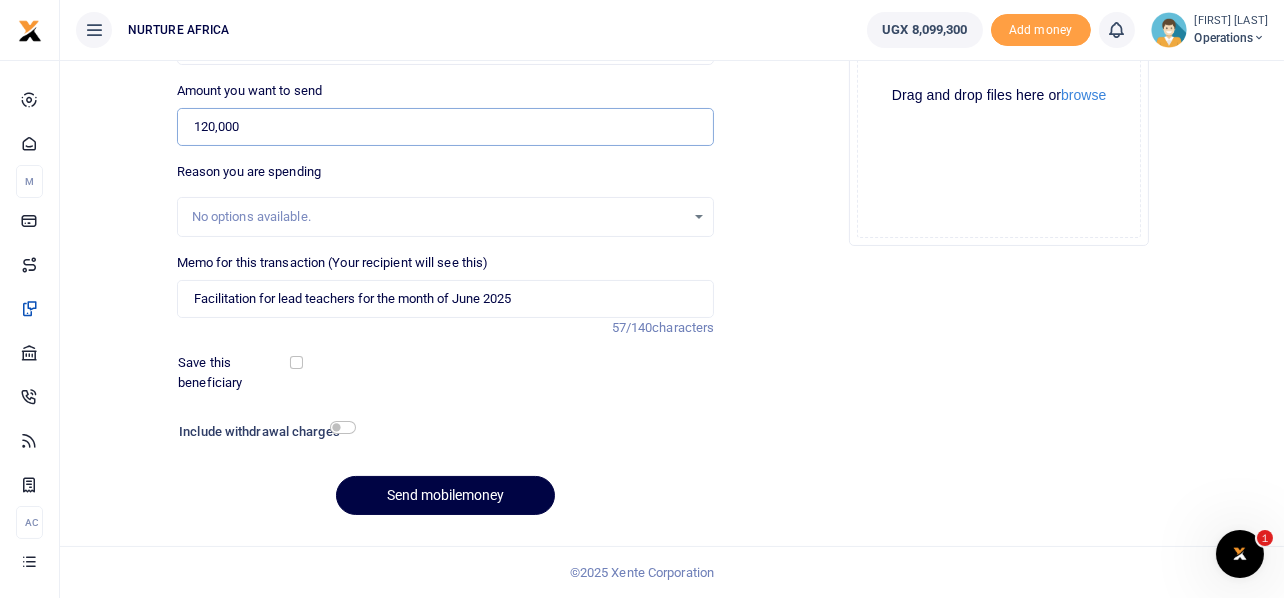type on "120,000" 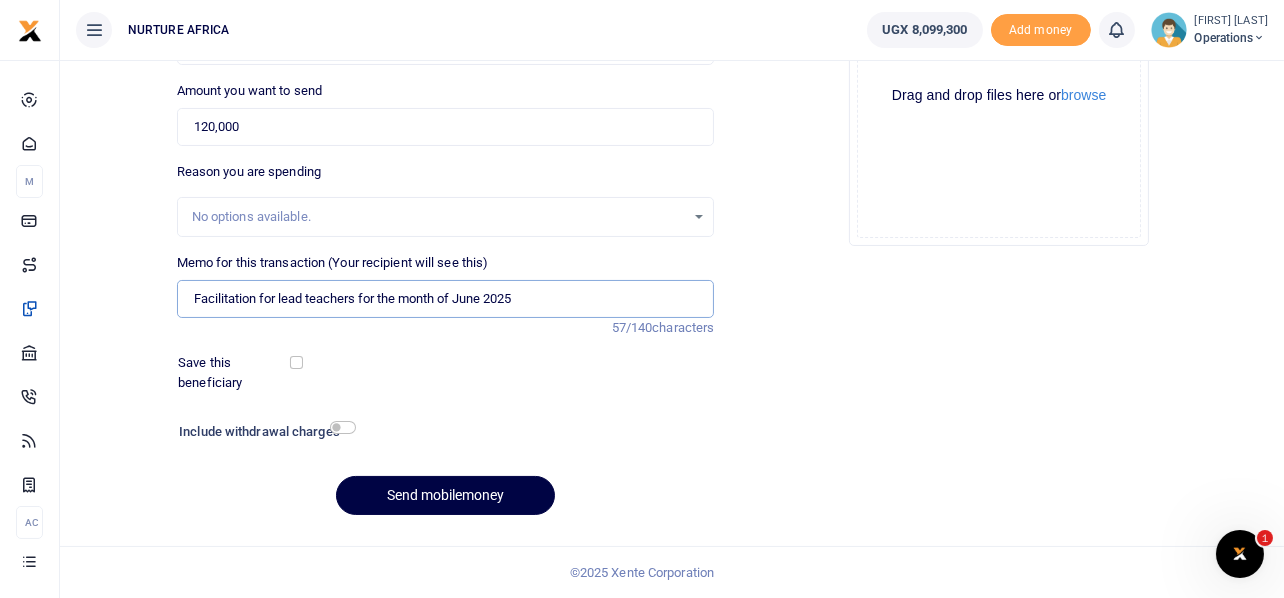 click on "Facilitation for lead teachers for the month of June 2025" at bounding box center [446, 299] 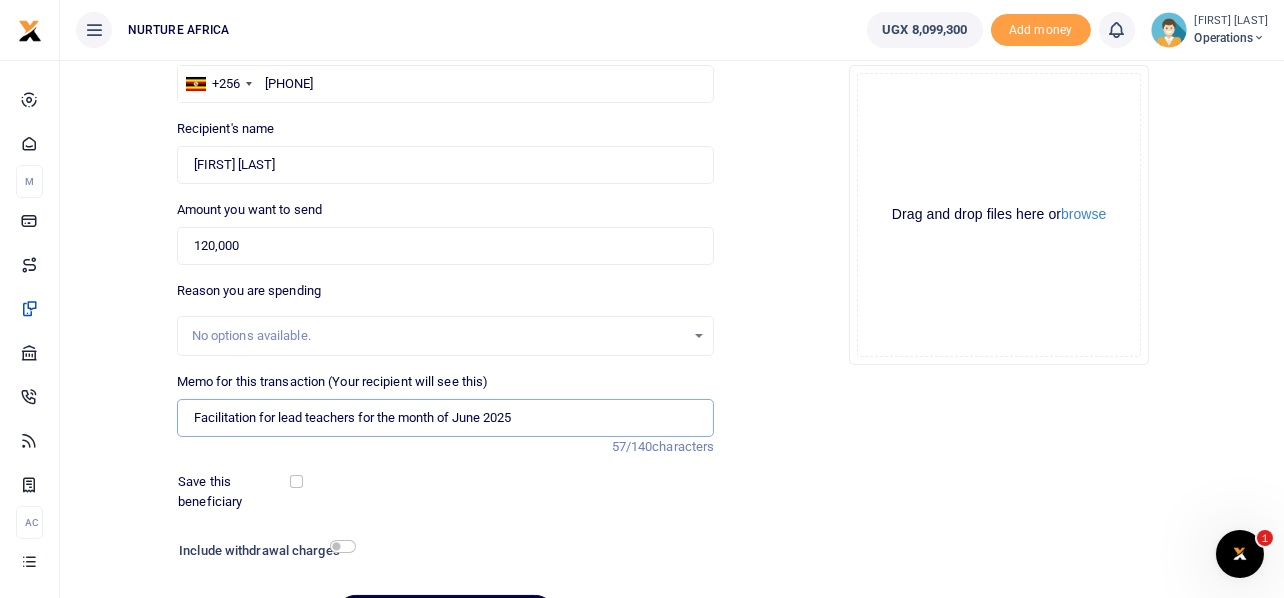 scroll, scrollTop: 287, scrollLeft: 0, axis: vertical 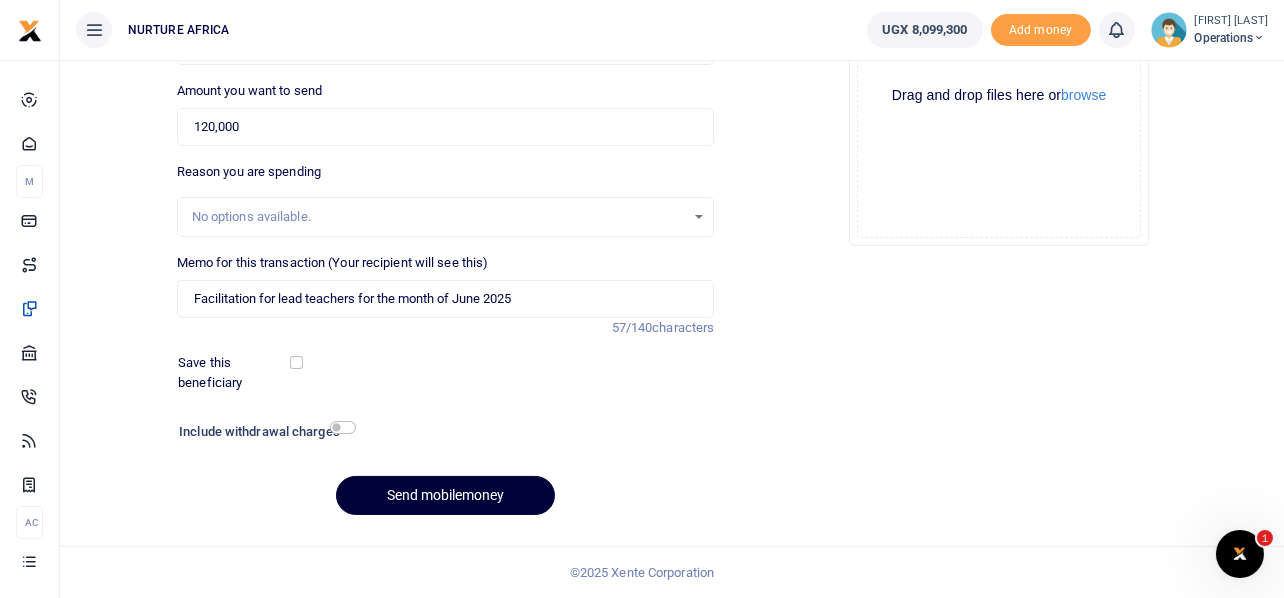 click on "Send mobilemoney" at bounding box center (445, 495) 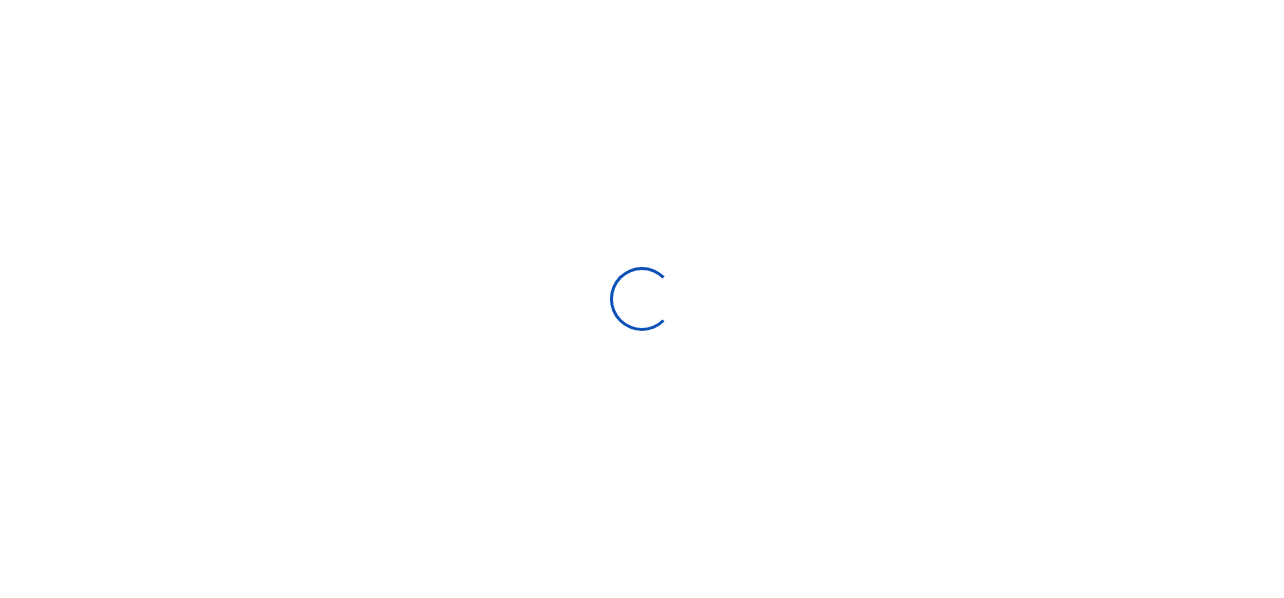 select 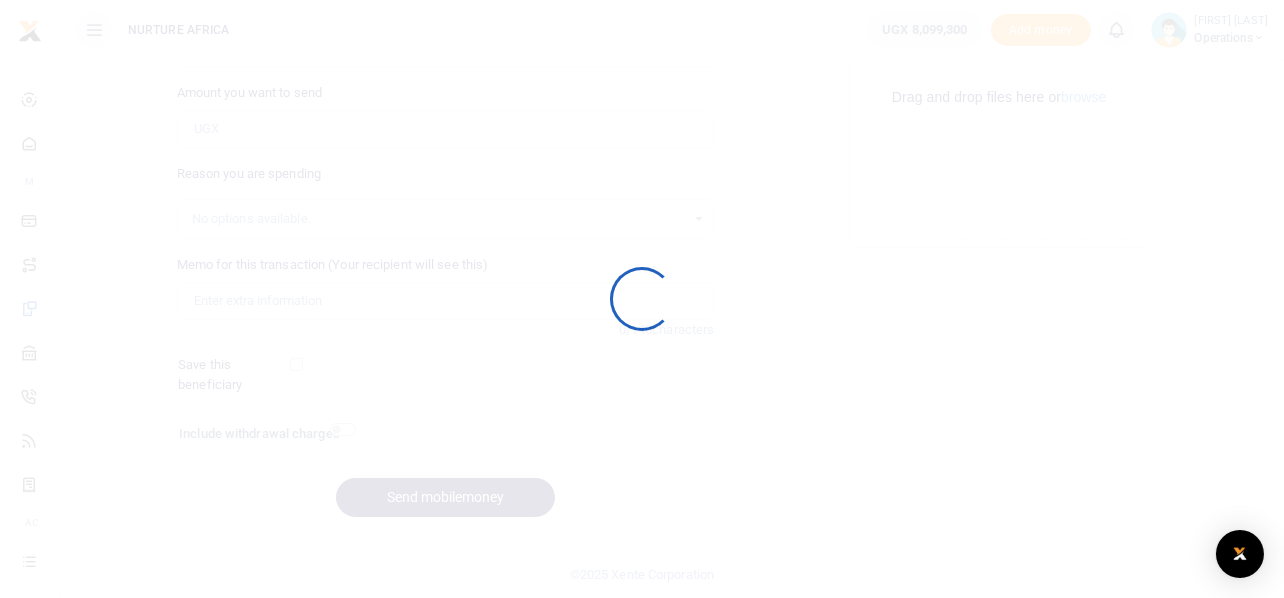 scroll, scrollTop: 285, scrollLeft: 0, axis: vertical 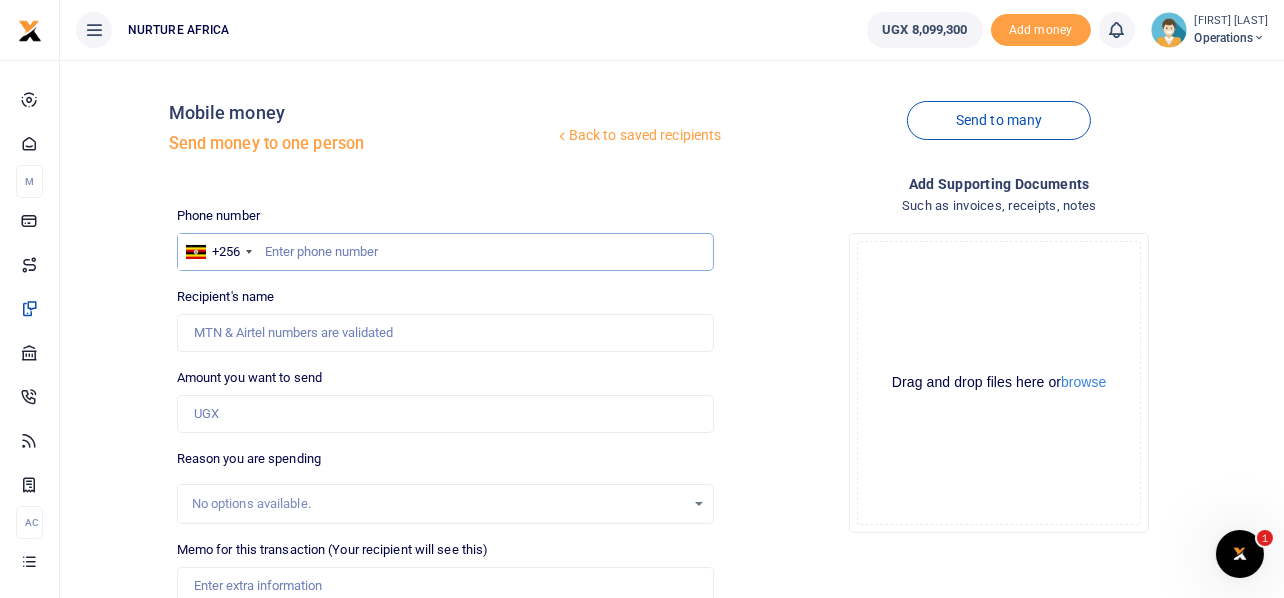 click at bounding box center (446, 252) 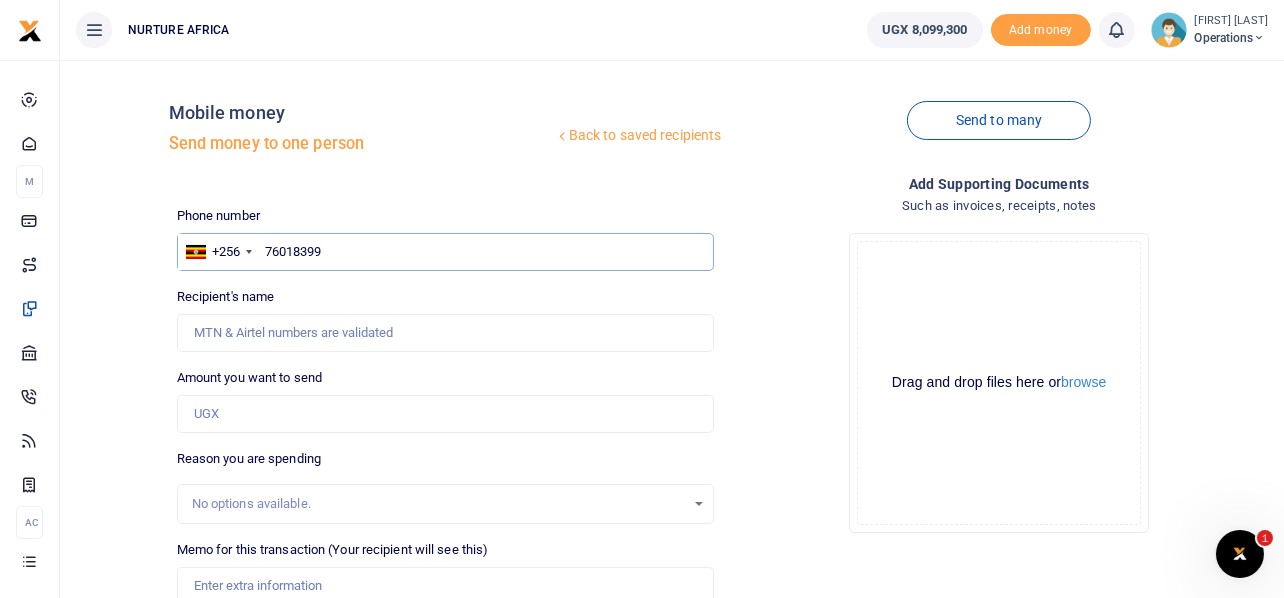 type on "760183991" 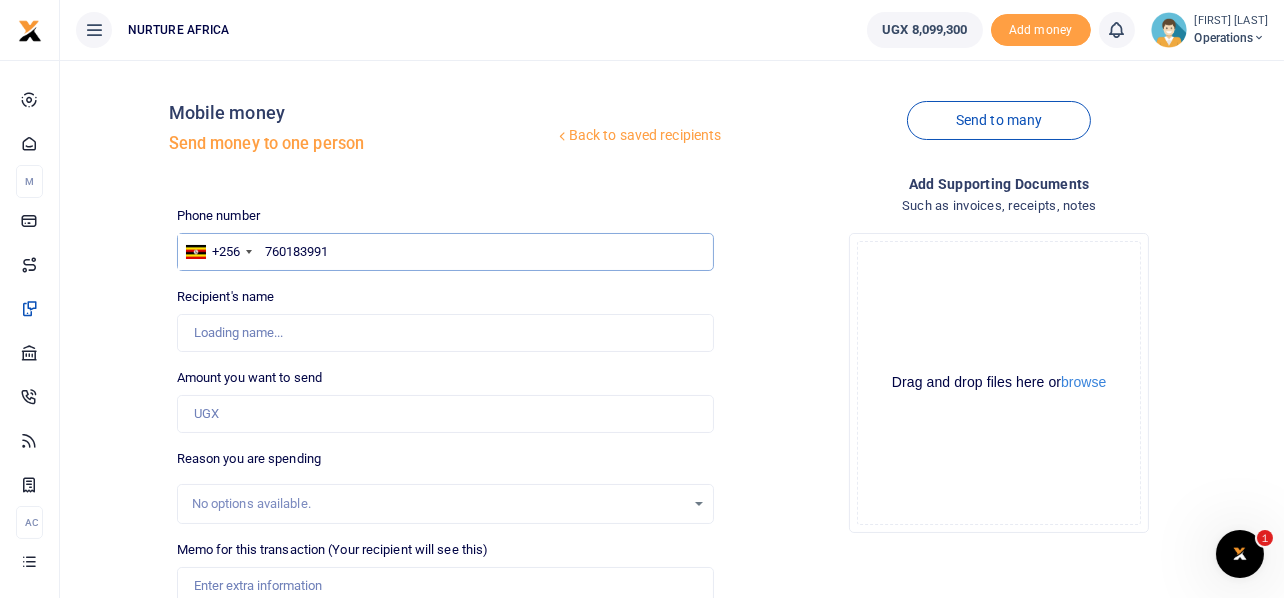 type on "[FIRST] [LAST] [LAST]" 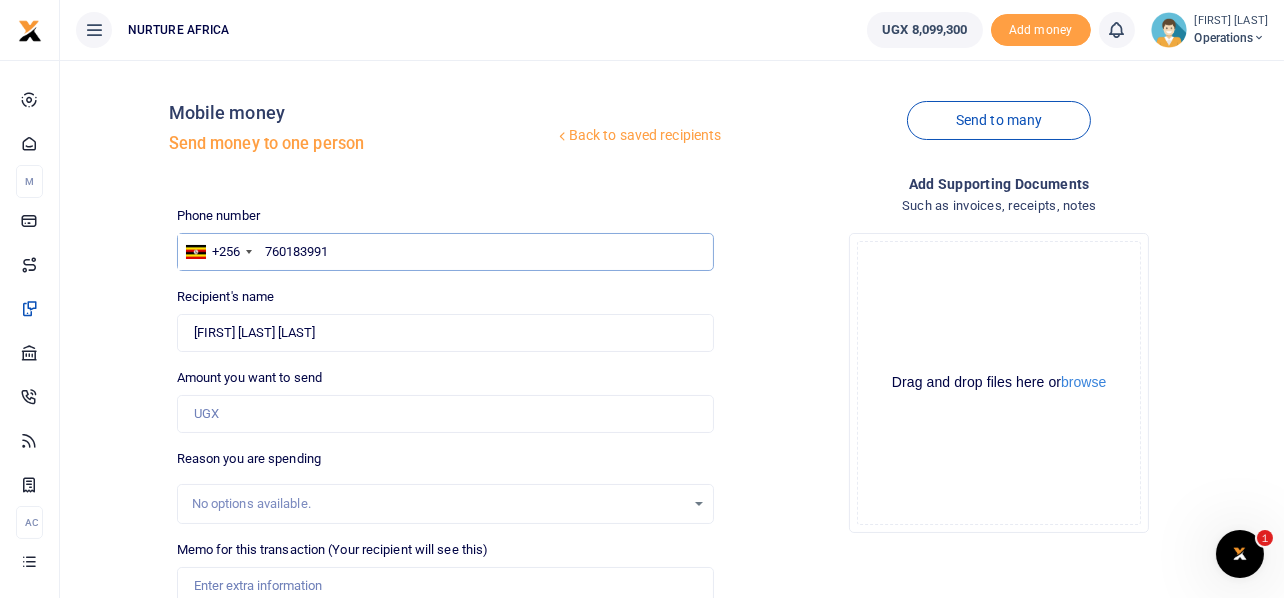 type on "760183991" 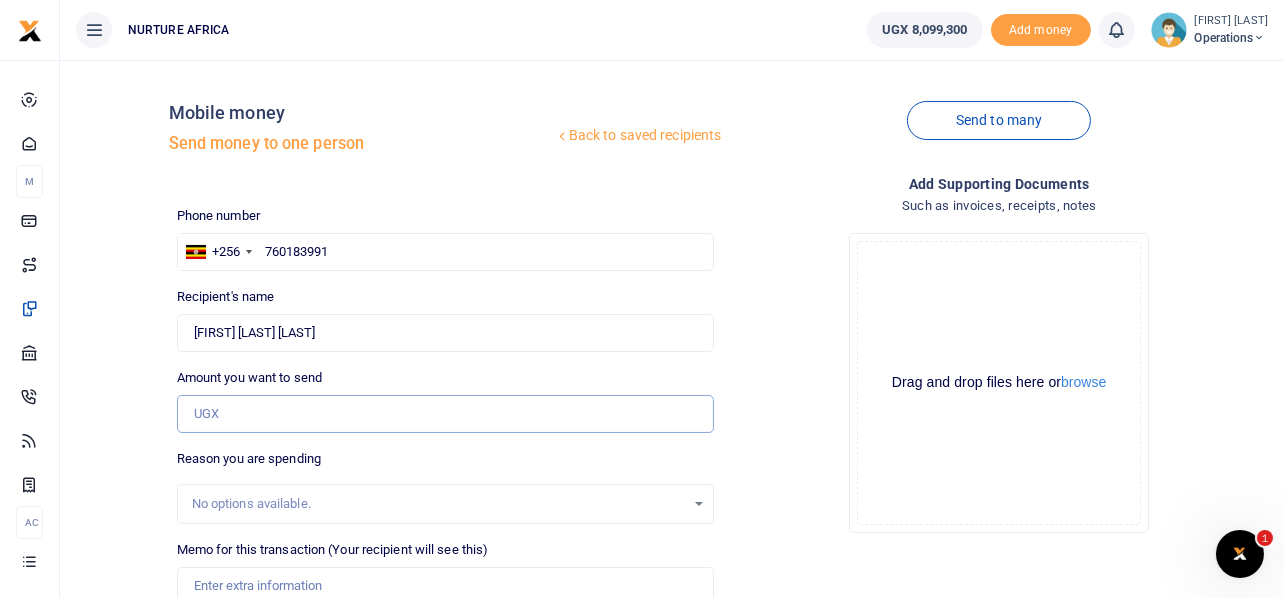 click on "Amount you want to send" at bounding box center (446, 414) 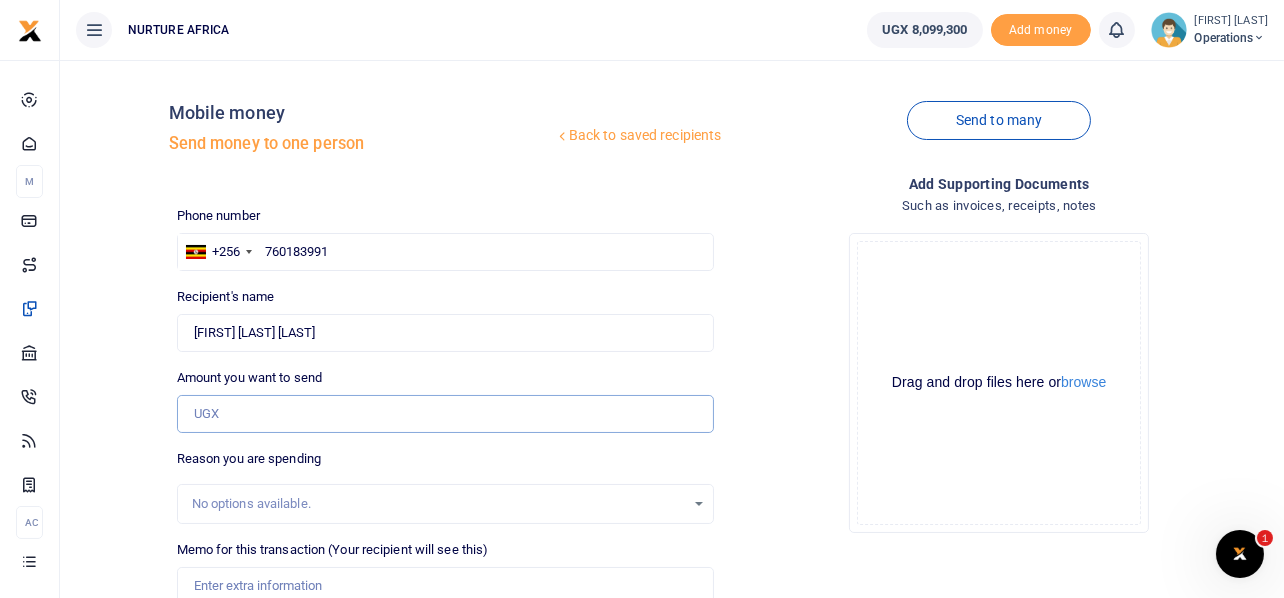 type on "1" 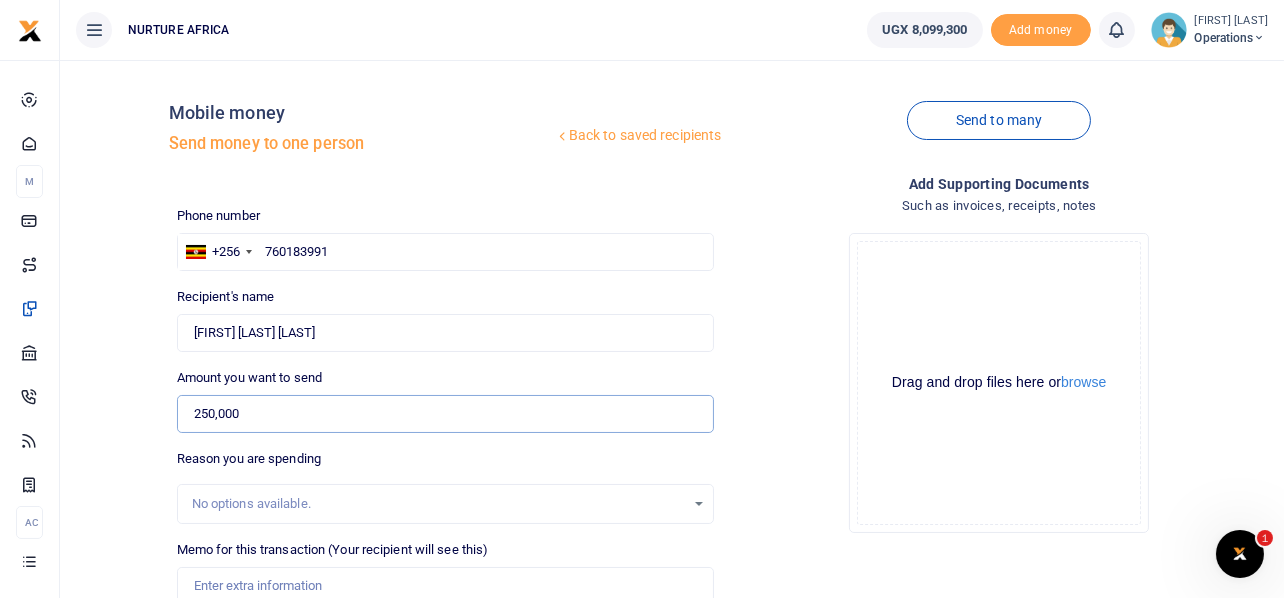 scroll, scrollTop: 287, scrollLeft: 0, axis: vertical 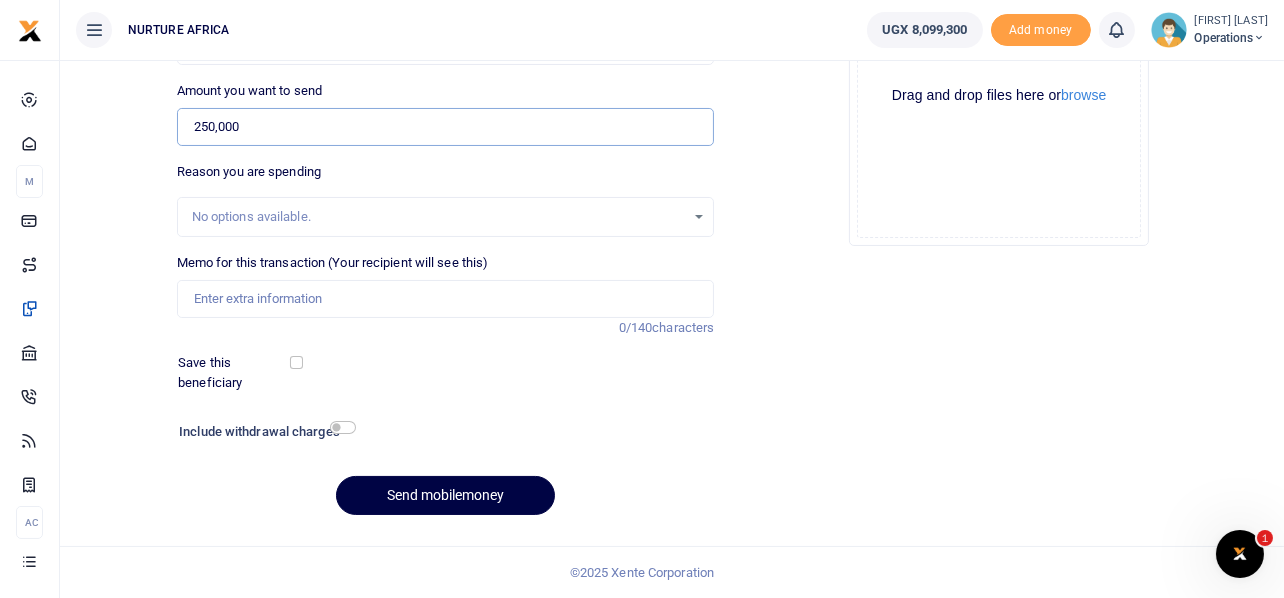 type on "250,000" 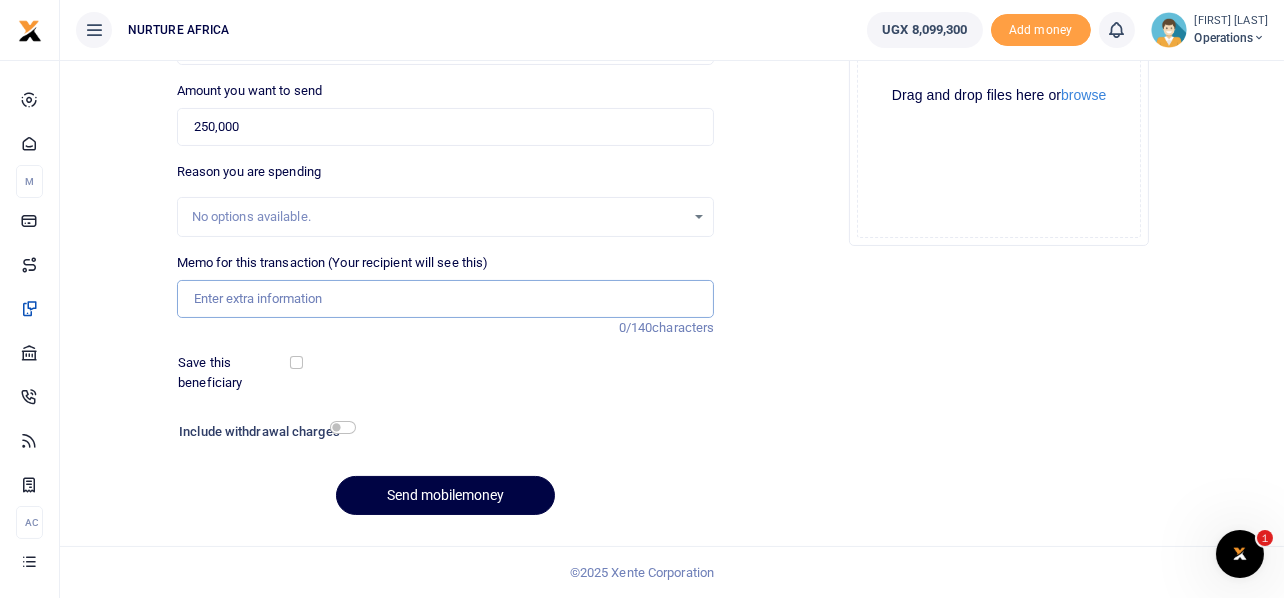 click on "Memo for this transaction (Your recipient will see this)" at bounding box center (446, 299) 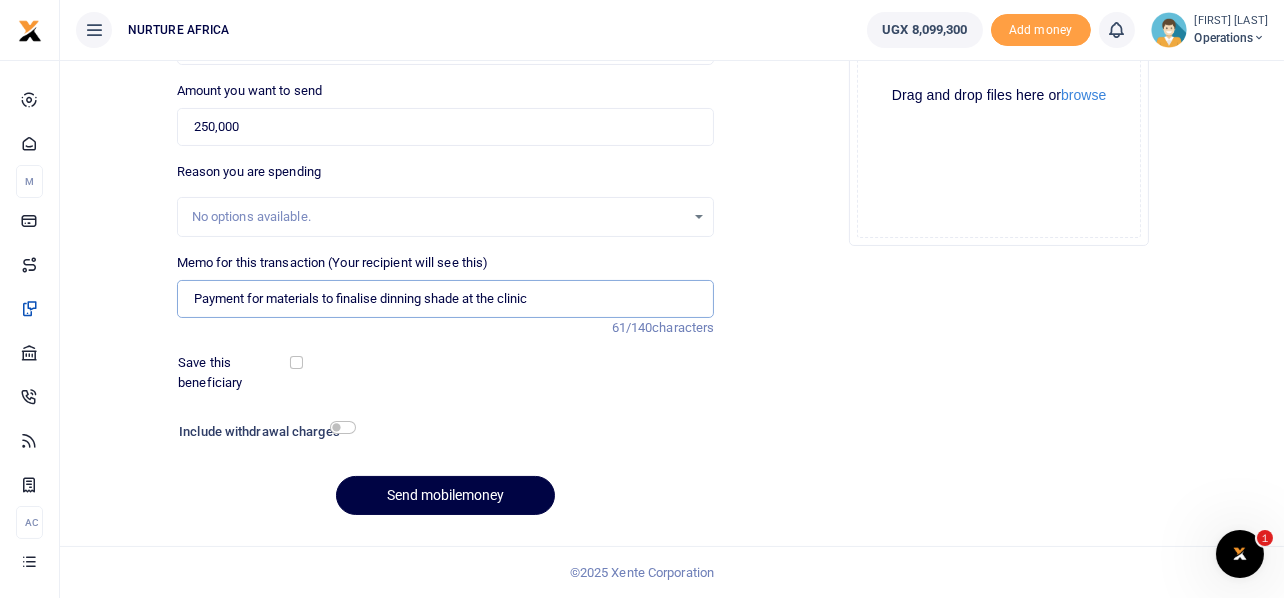 type on "Payment for materials to finalise dinning shade at the clinic" 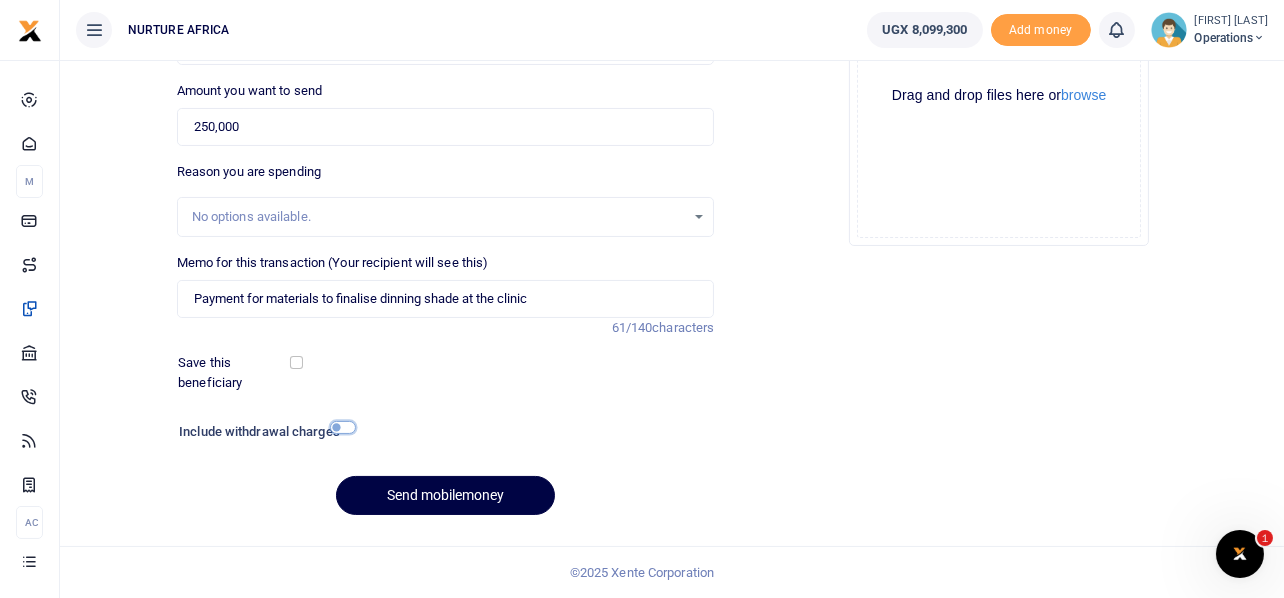 click at bounding box center (343, 427) 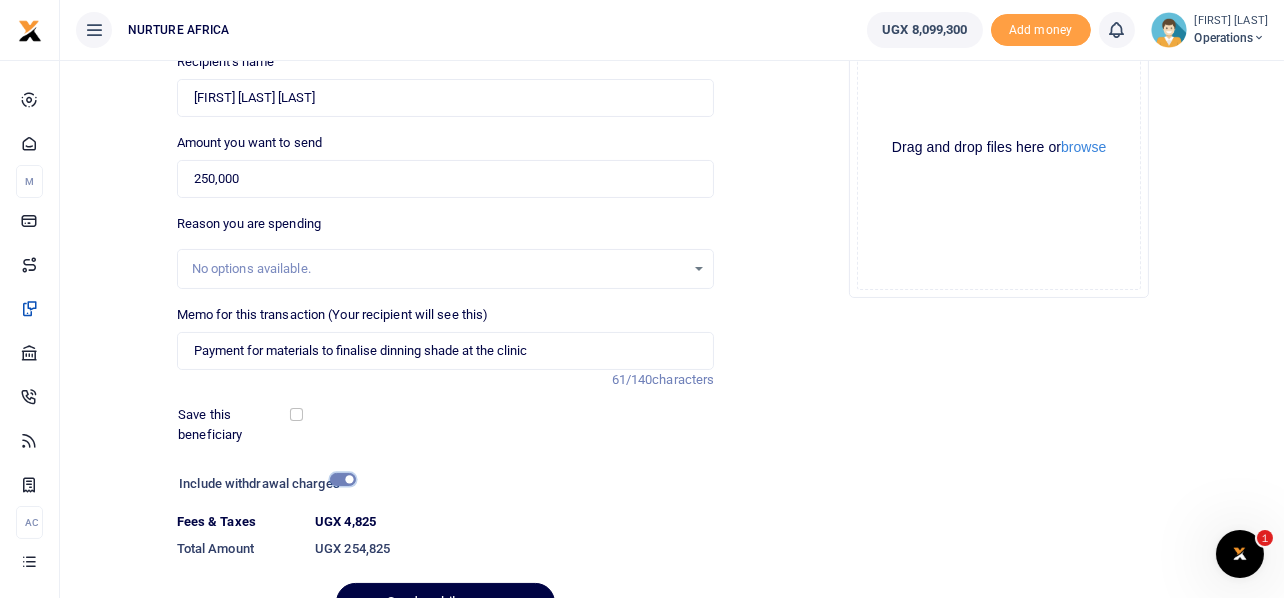 scroll, scrollTop: 342, scrollLeft: 0, axis: vertical 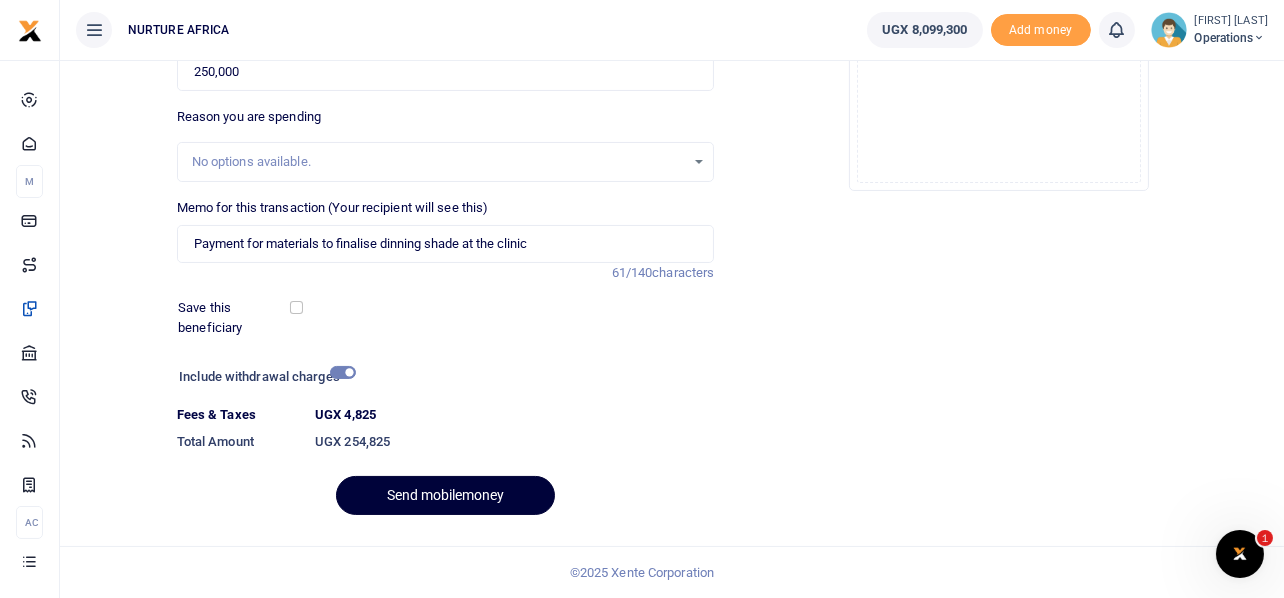 click on "Send mobilemoney" at bounding box center (445, 495) 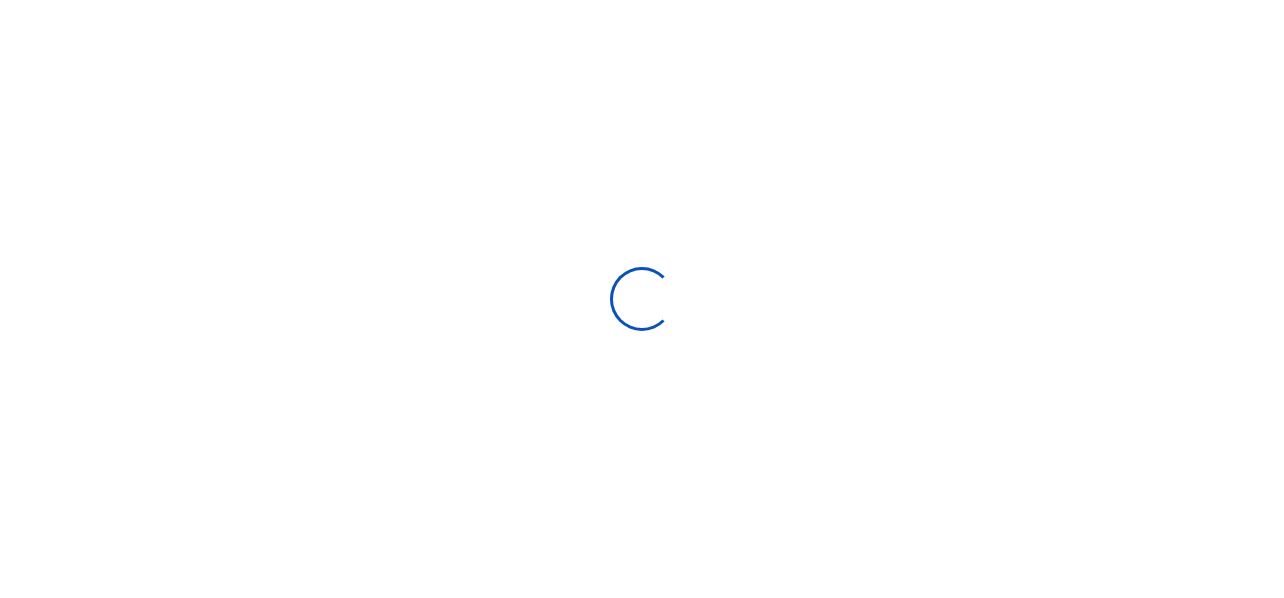 select 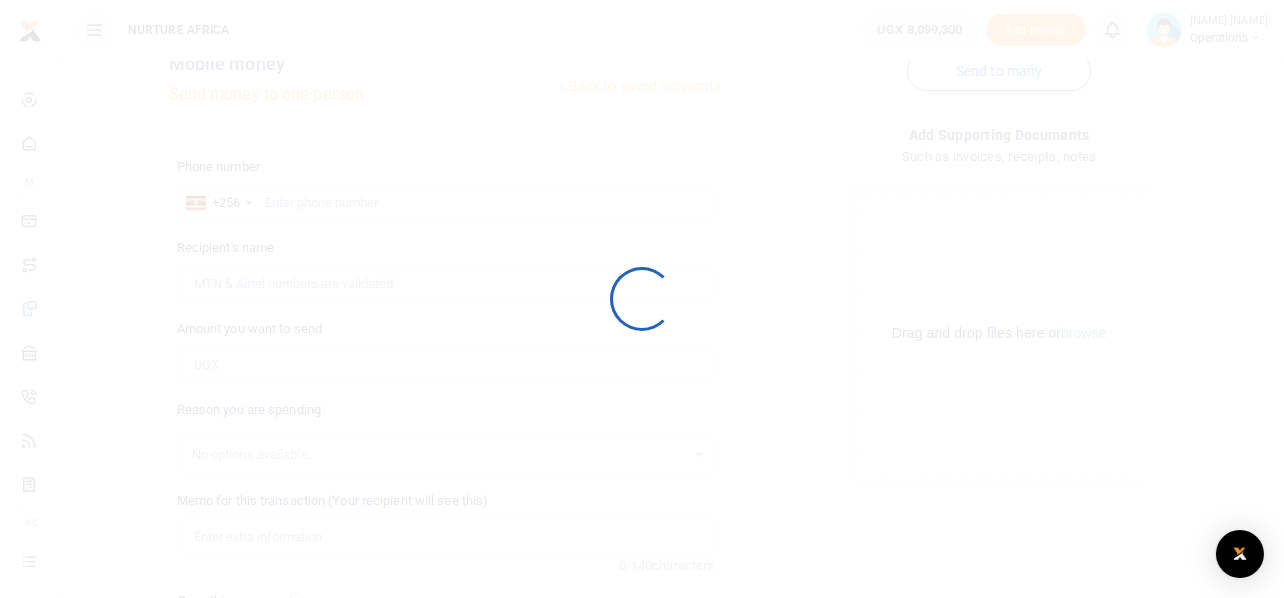 scroll, scrollTop: 287, scrollLeft: 0, axis: vertical 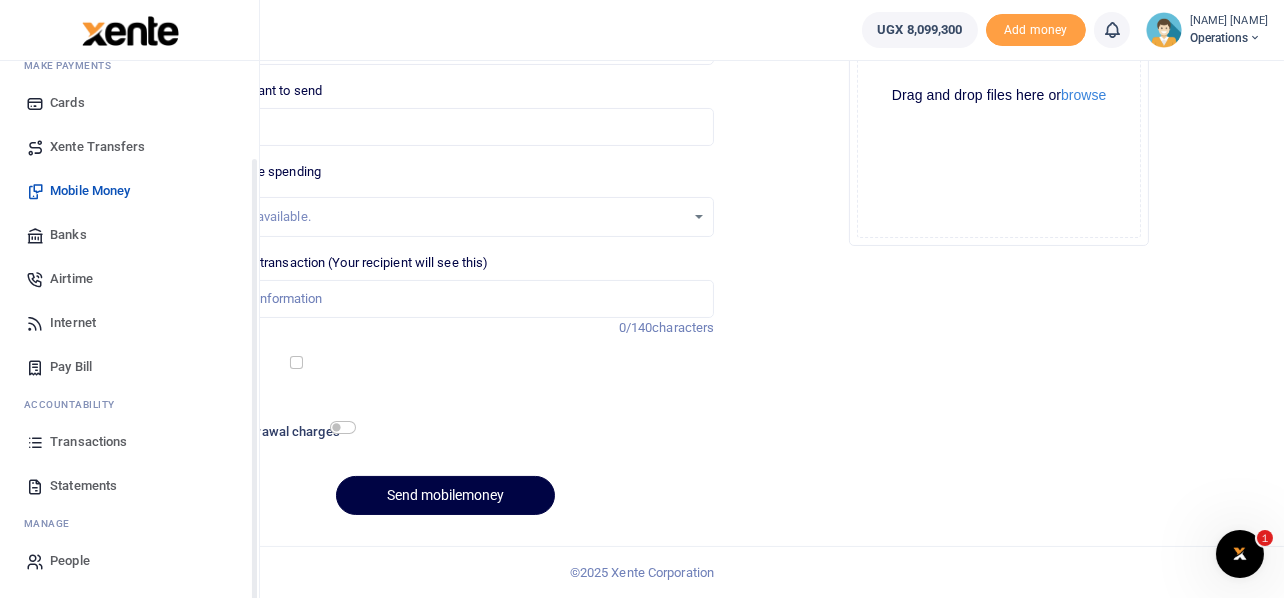 click on "Transactions" at bounding box center (88, 442) 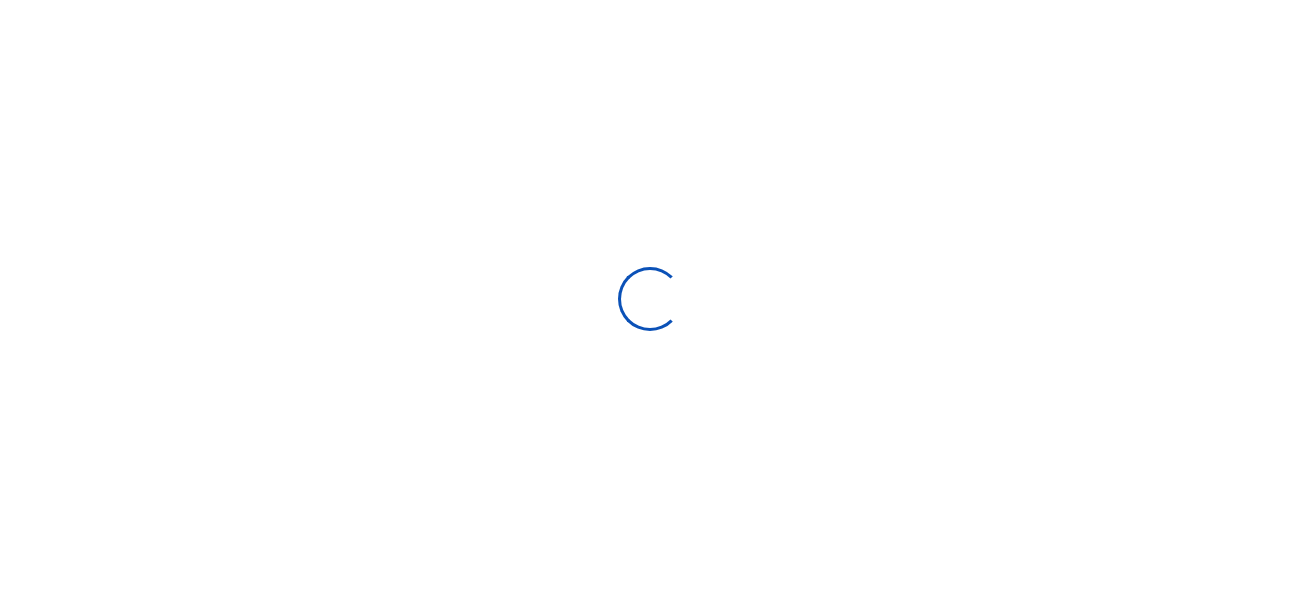 select 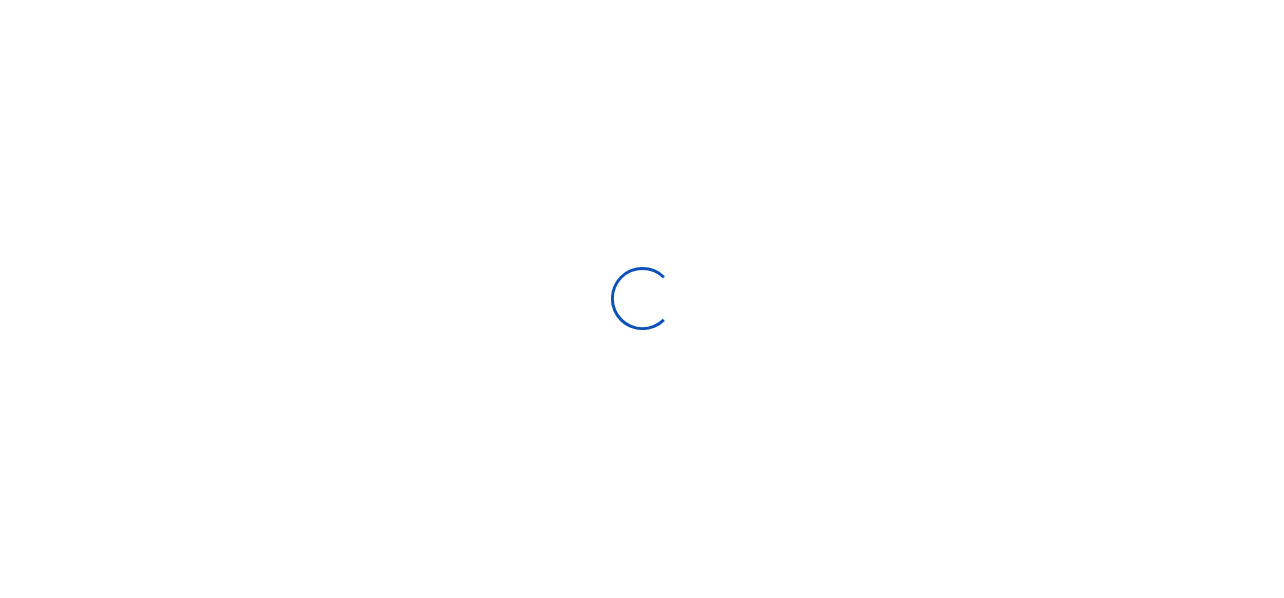 scroll, scrollTop: 0, scrollLeft: 0, axis: both 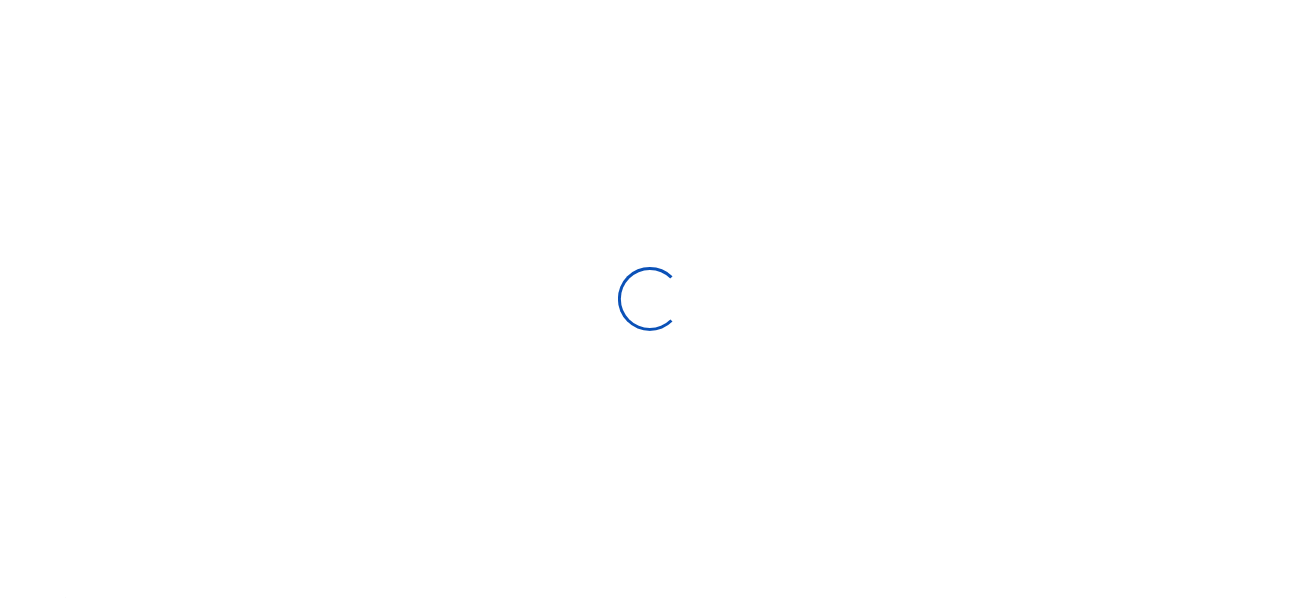 type on "07/10/2025 - 08/08/2025" 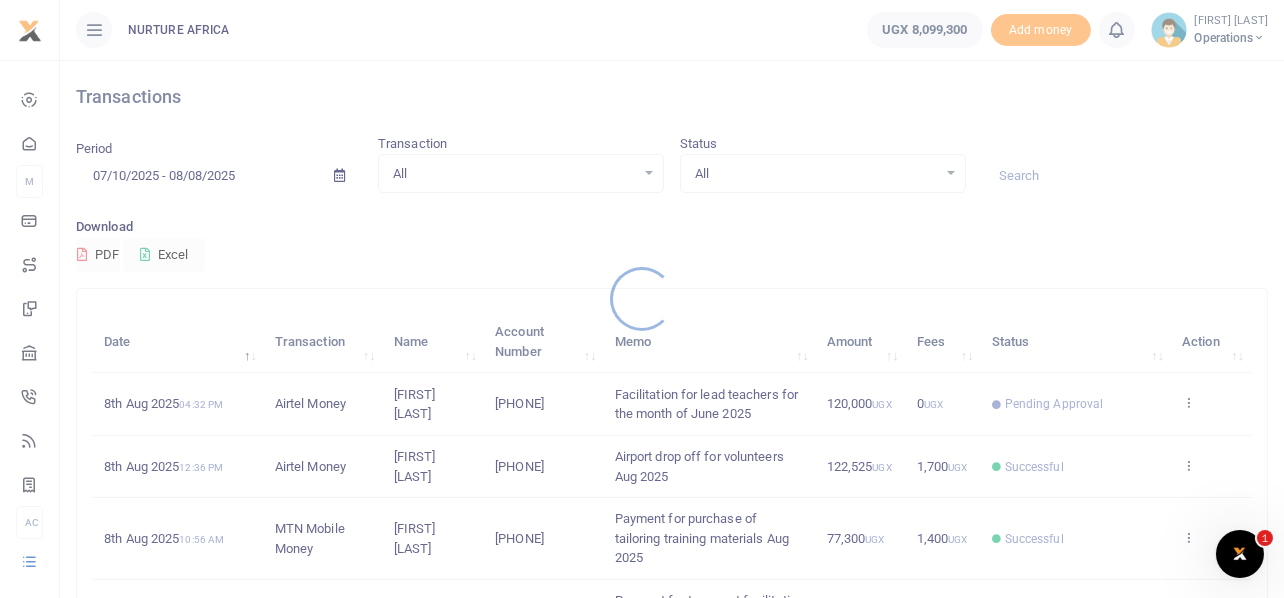 scroll, scrollTop: 0, scrollLeft: 0, axis: both 